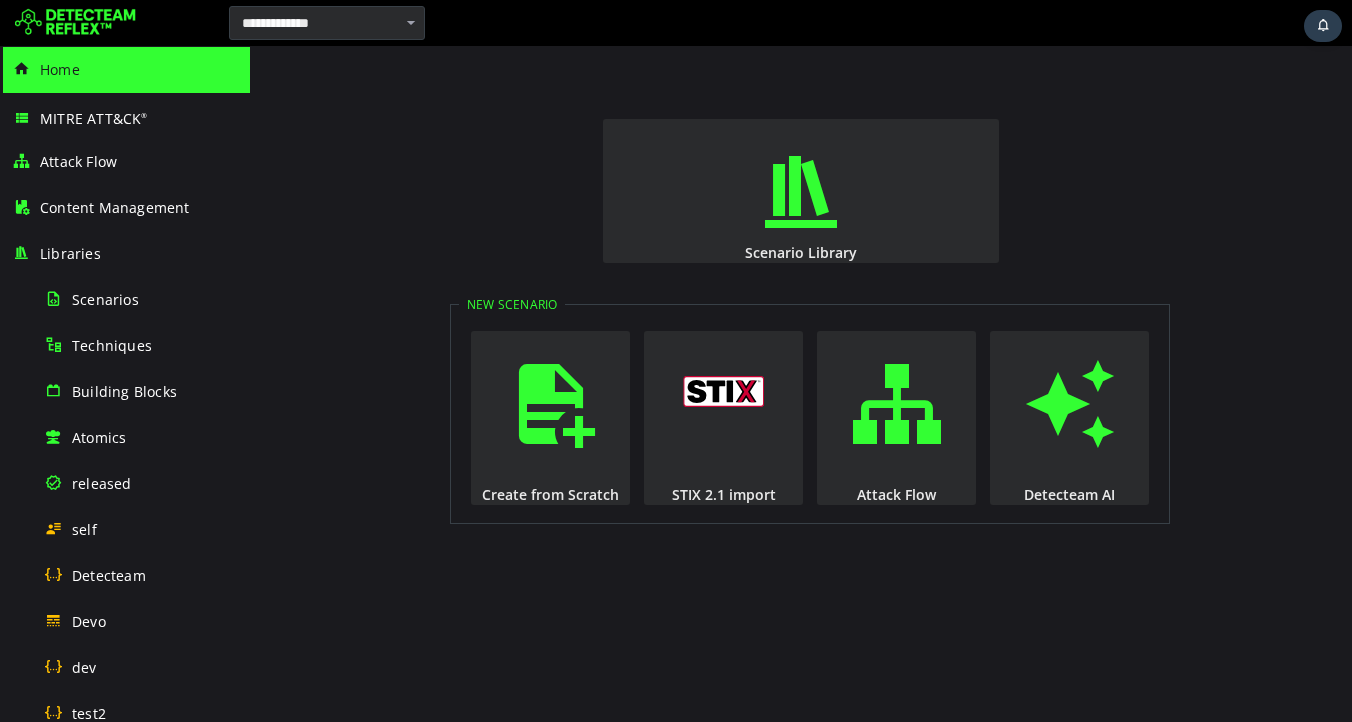 scroll, scrollTop: 0, scrollLeft: 0, axis: both 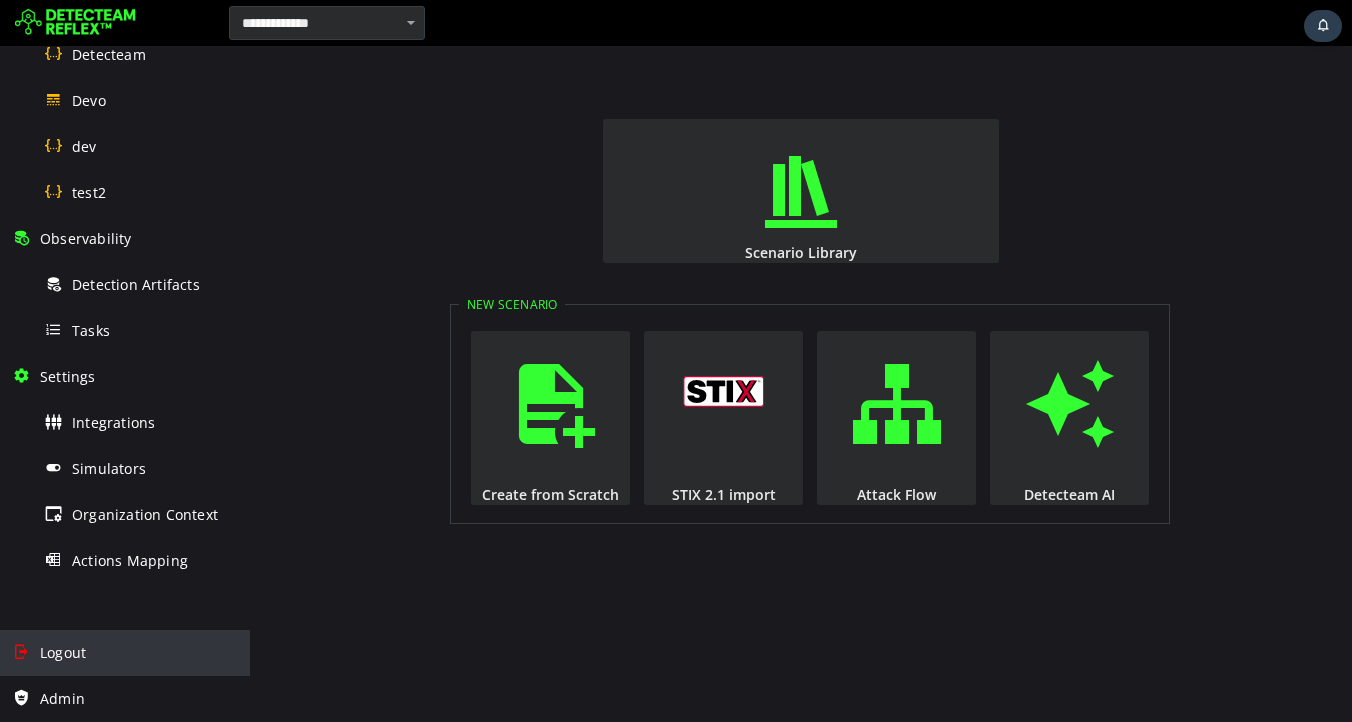 click on "Logout" at bounding box center (63, 652) 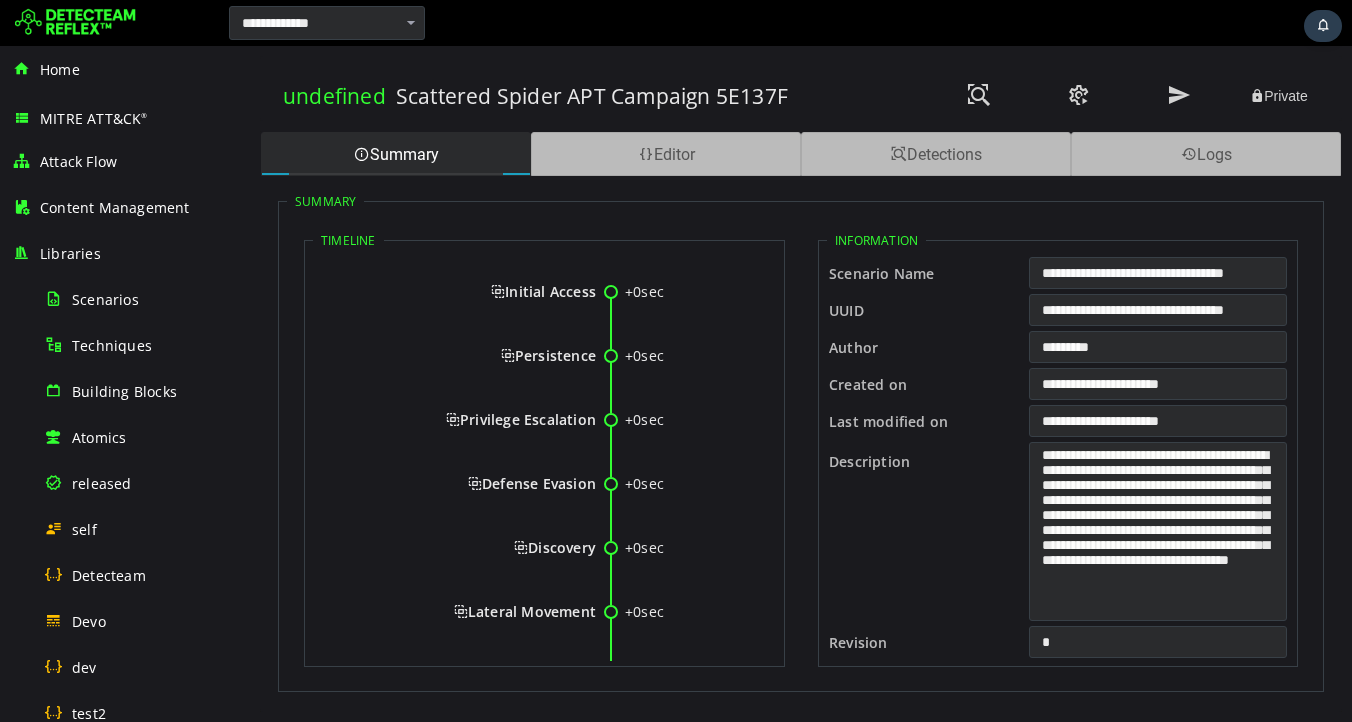 scroll, scrollTop: 0, scrollLeft: 0, axis: both 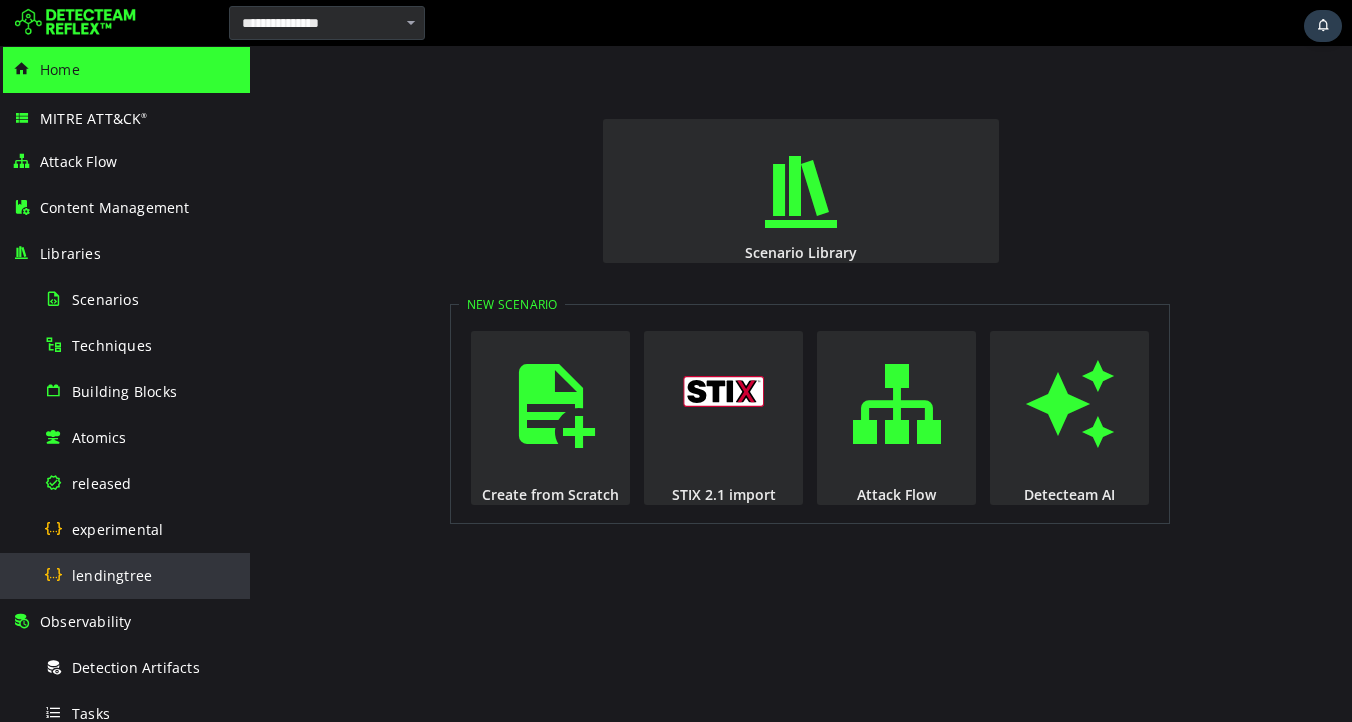 click on "lendingtree" at bounding box center (141, 575) 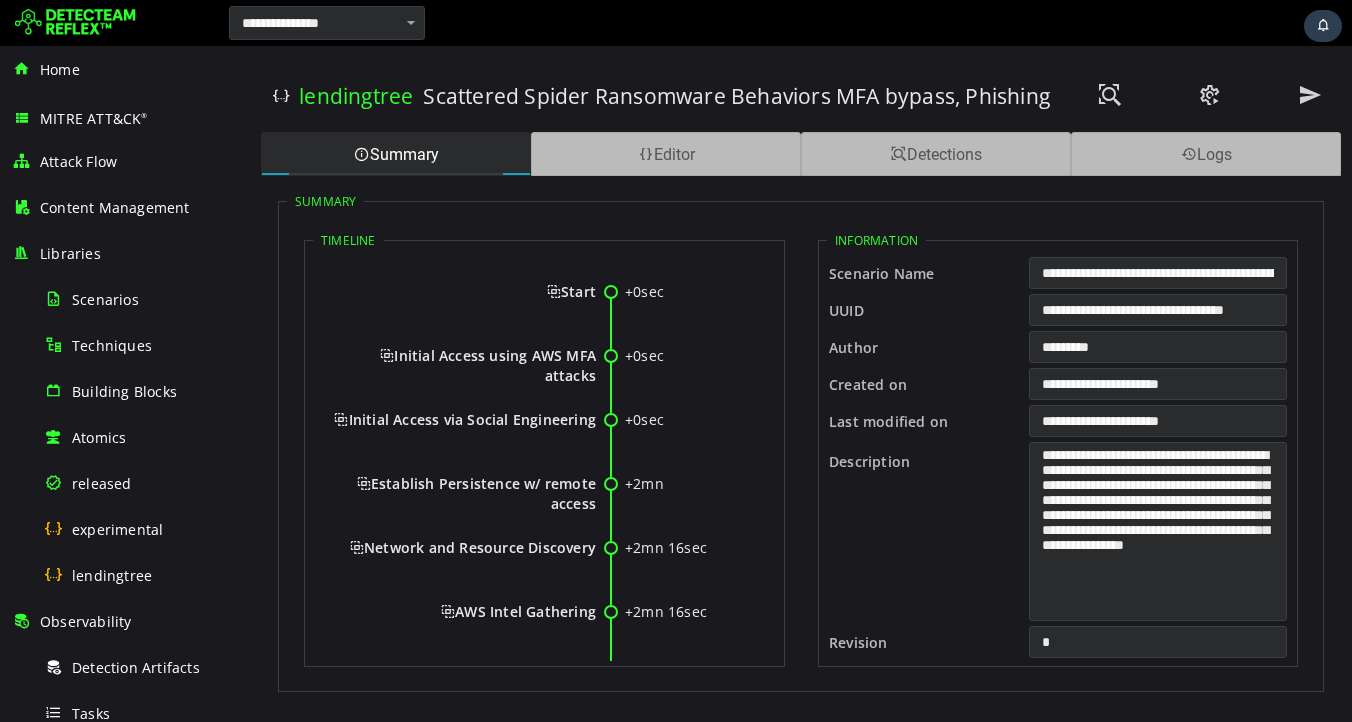 scroll, scrollTop: 0, scrollLeft: 0, axis: both 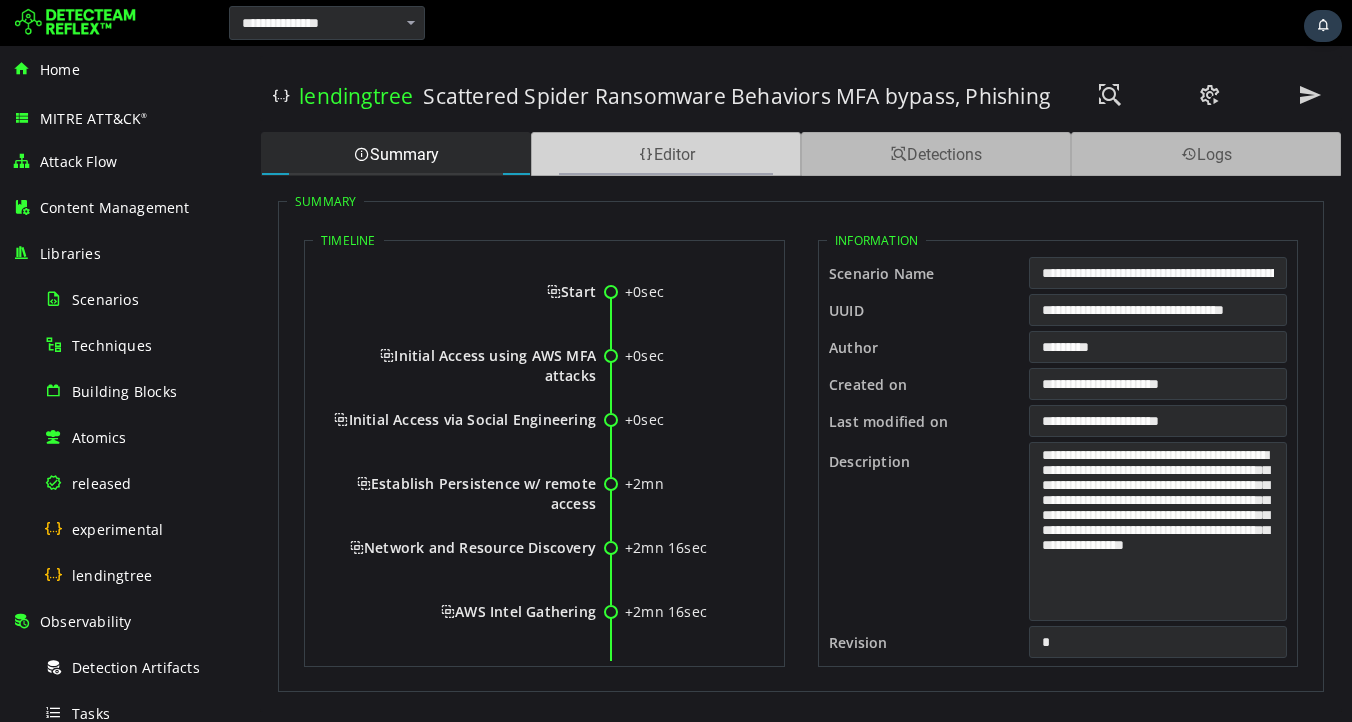 click on "Editor" at bounding box center [666, 154] 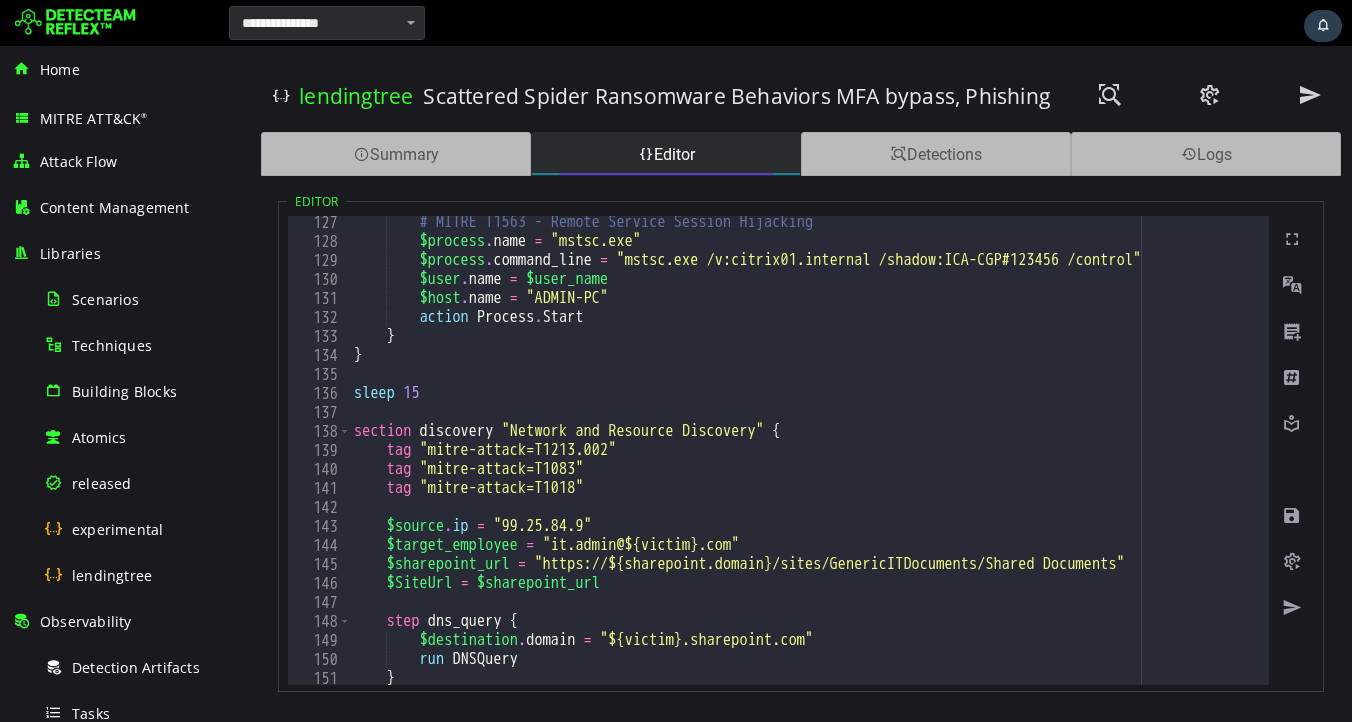 scroll, scrollTop: 2397, scrollLeft: 0, axis: vertical 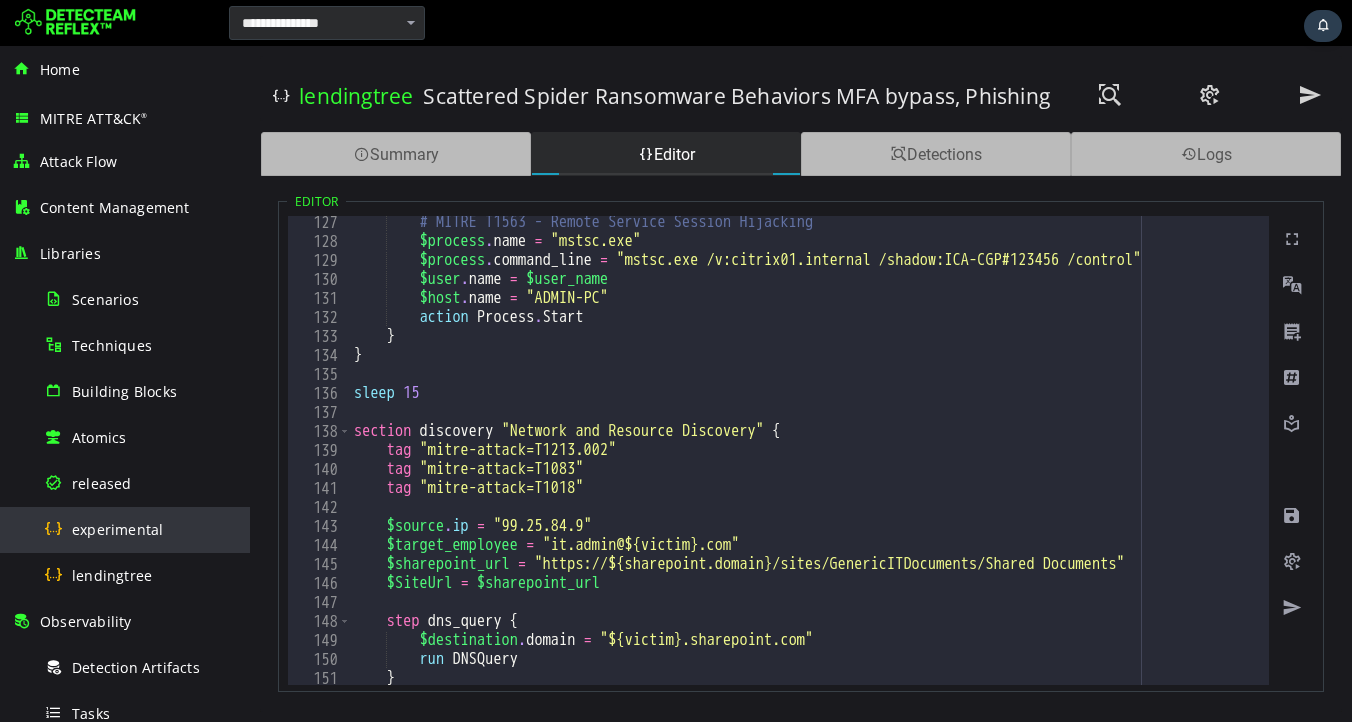 click on "experimental" at bounding box center (117, 529) 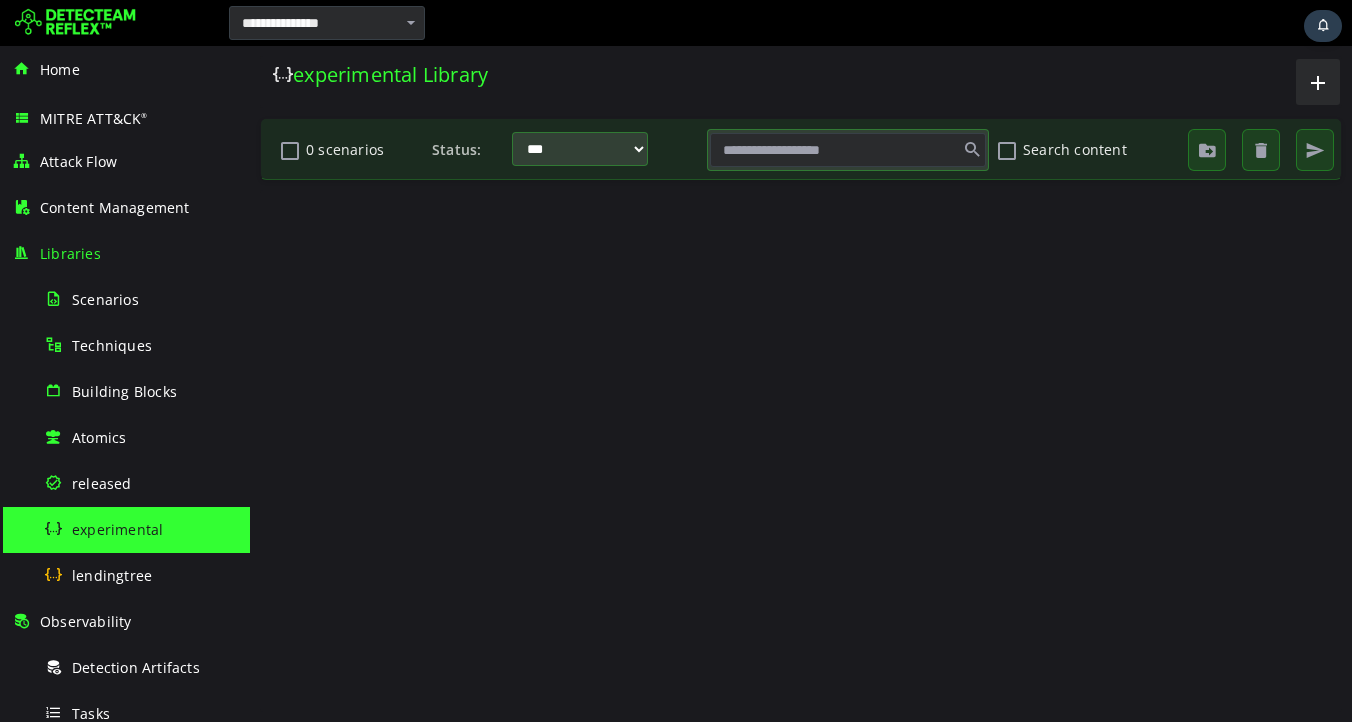 scroll, scrollTop: 0, scrollLeft: 0, axis: both 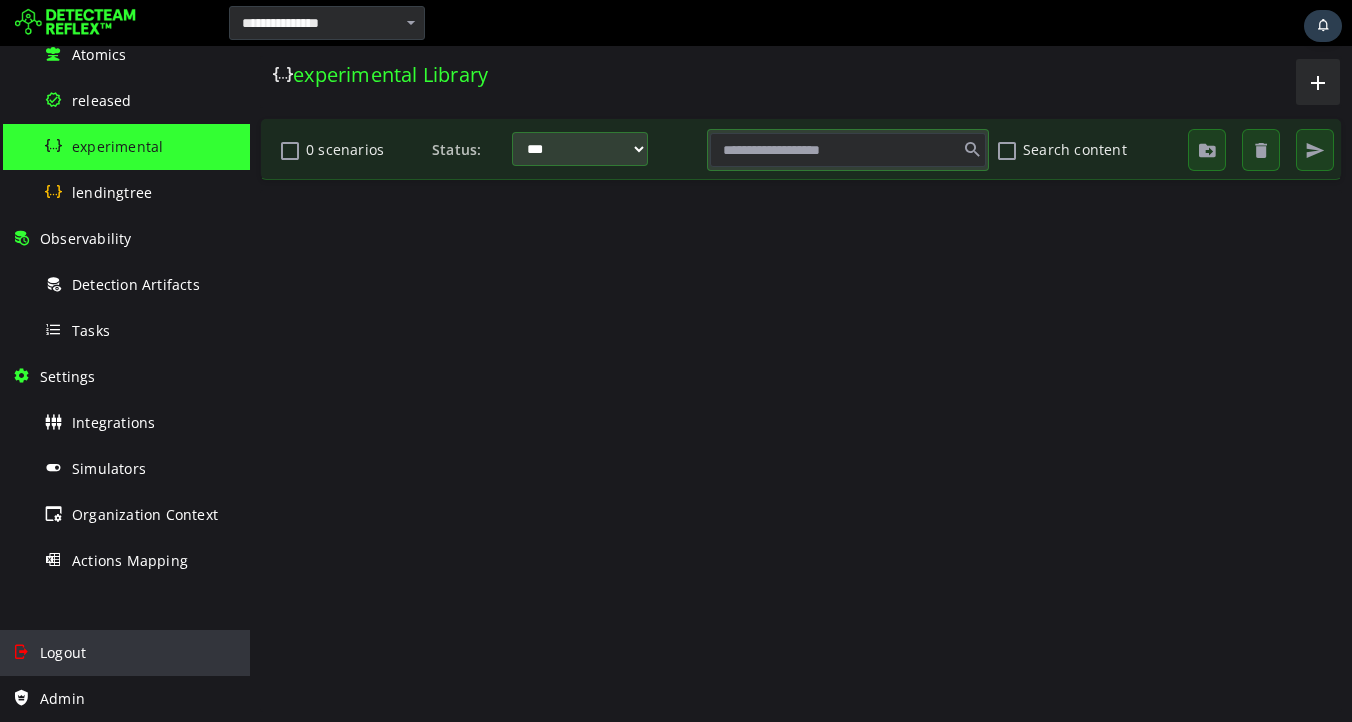 click on "Logout" at bounding box center (63, 652) 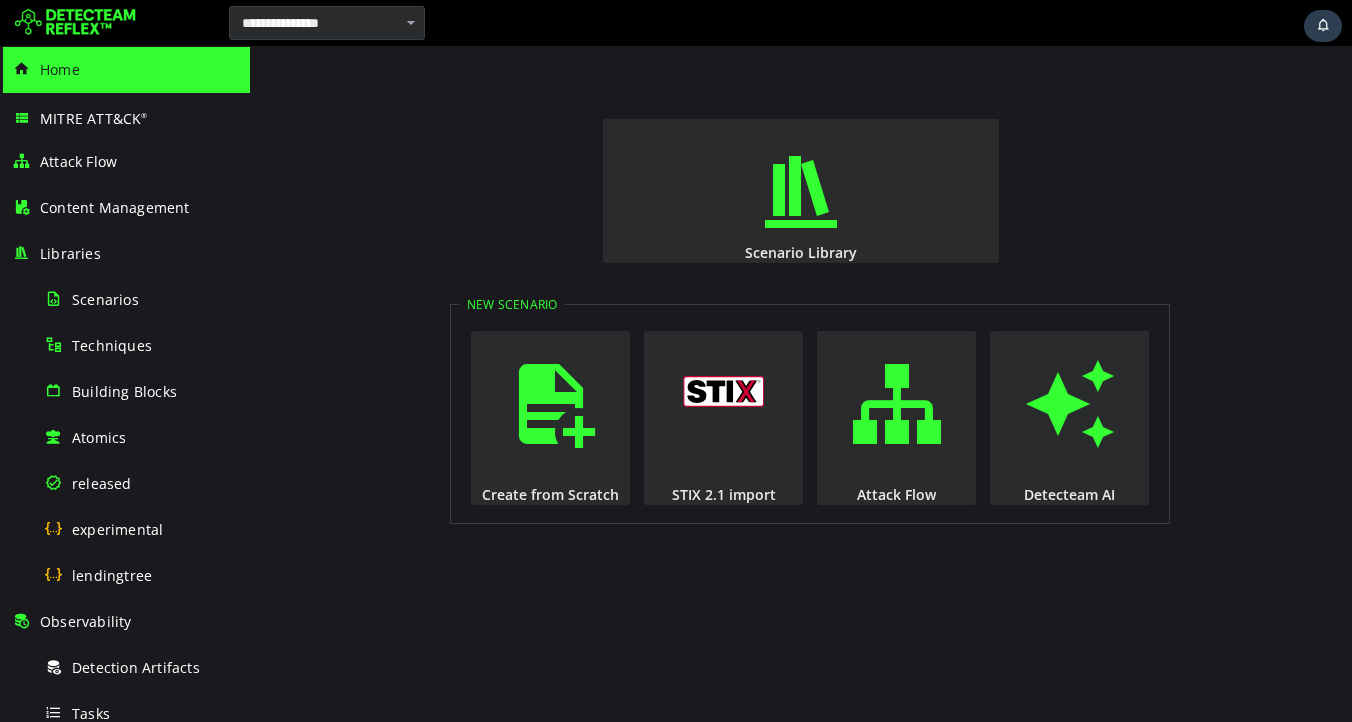 scroll, scrollTop: 0, scrollLeft: 0, axis: both 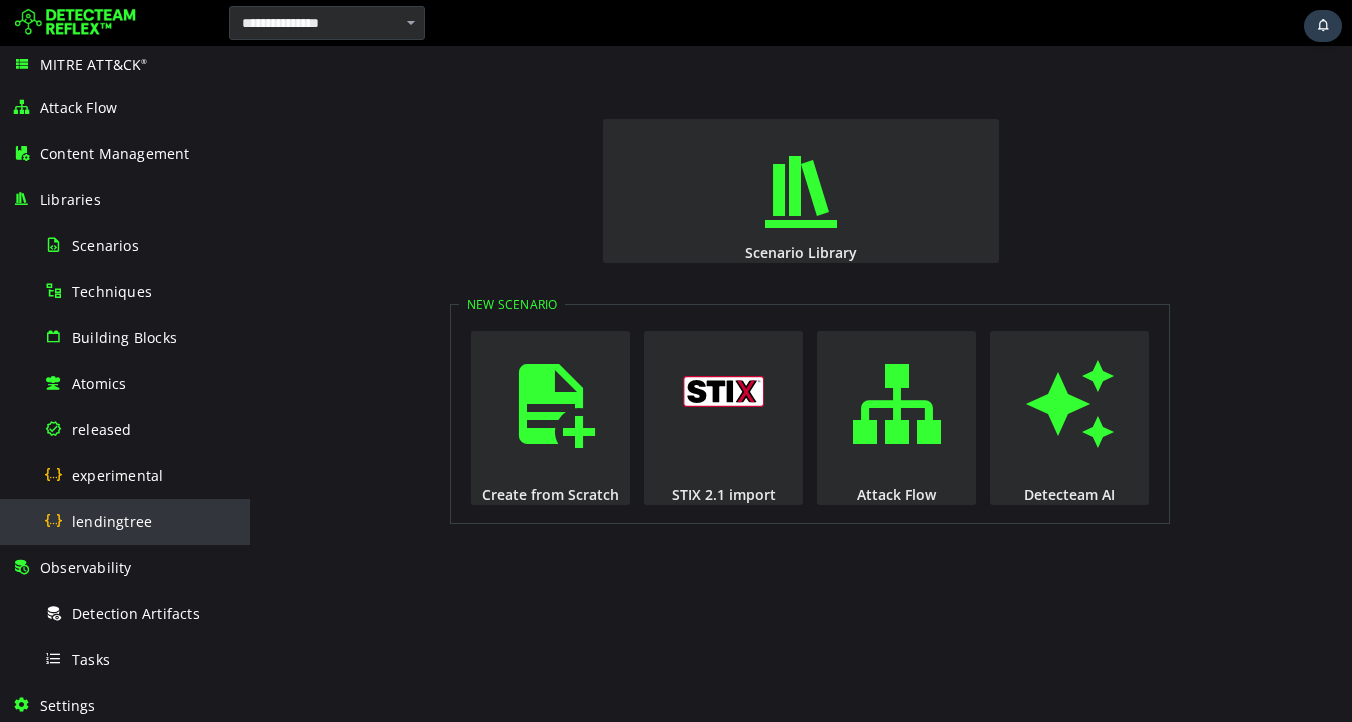 click on "lendingtree" at bounding box center [112, 521] 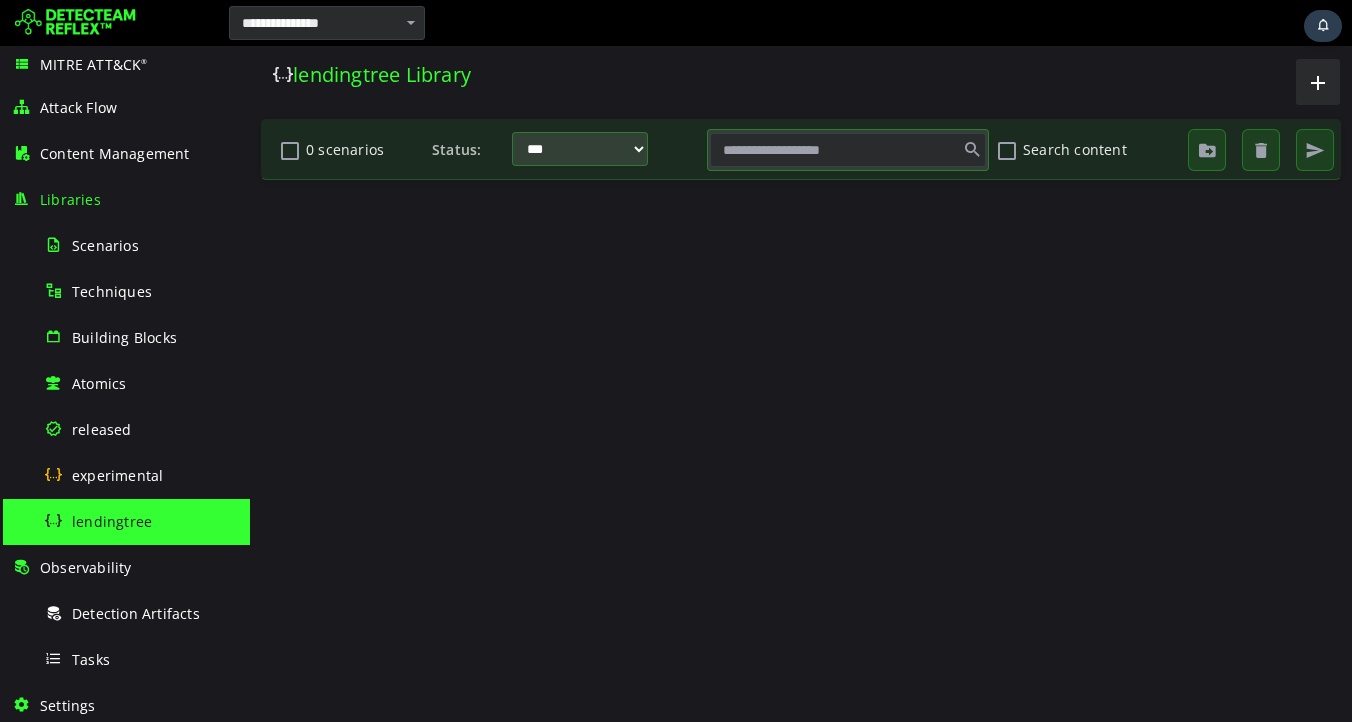scroll, scrollTop: 0, scrollLeft: 0, axis: both 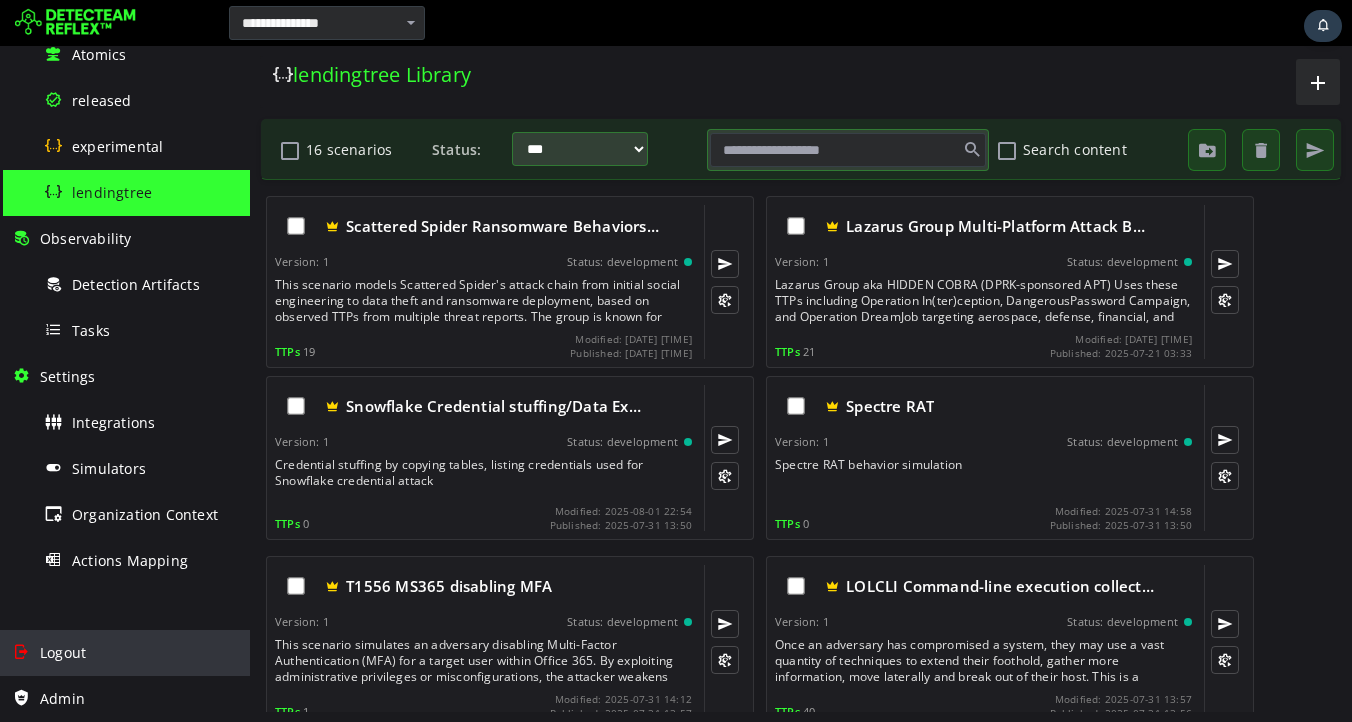 click on "Logout" at bounding box center (63, 652) 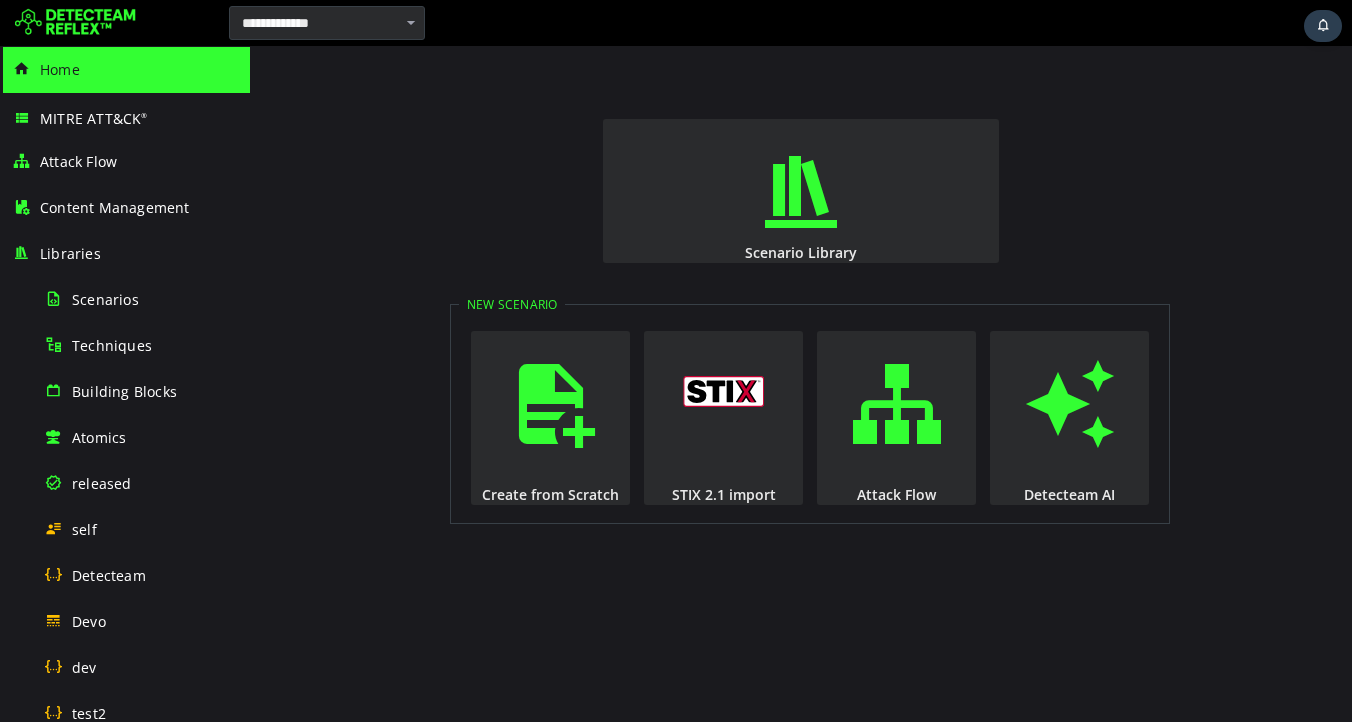 scroll, scrollTop: 0, scrollLeft: 0, axis: both 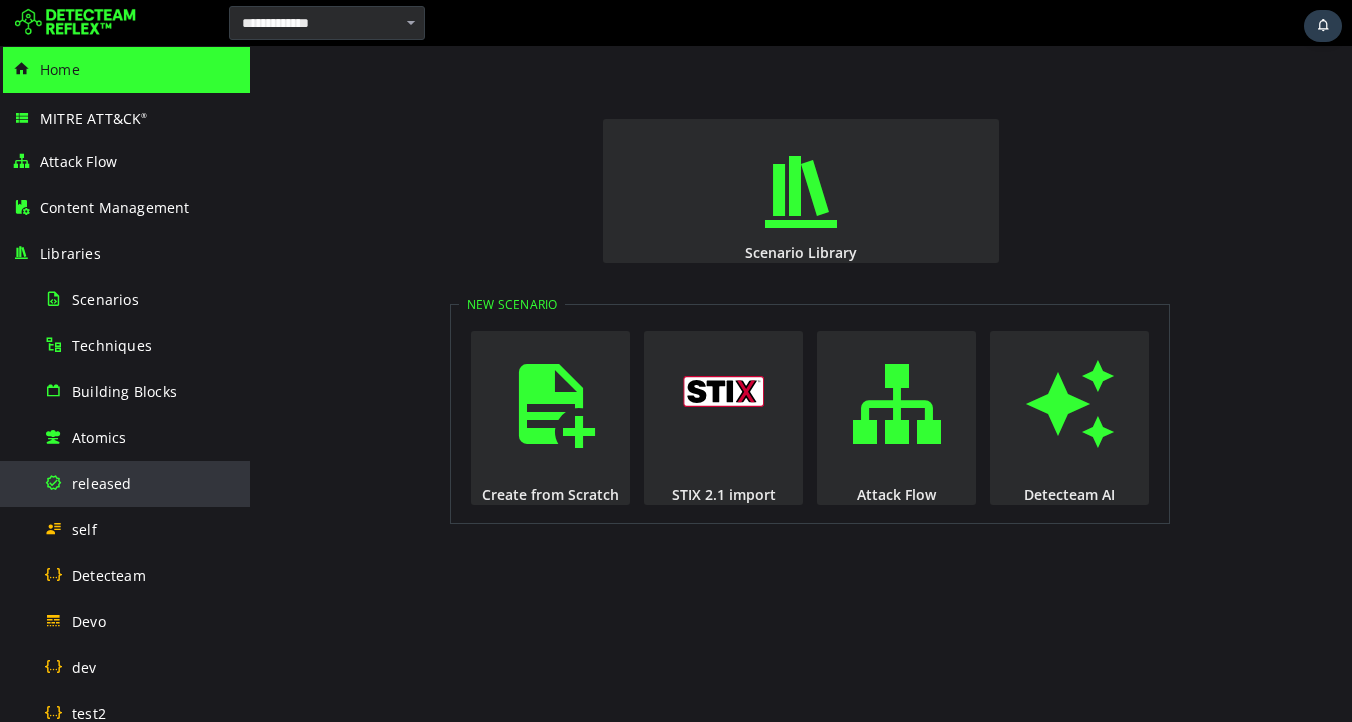 click on "released" at bounding box center (102, 483) 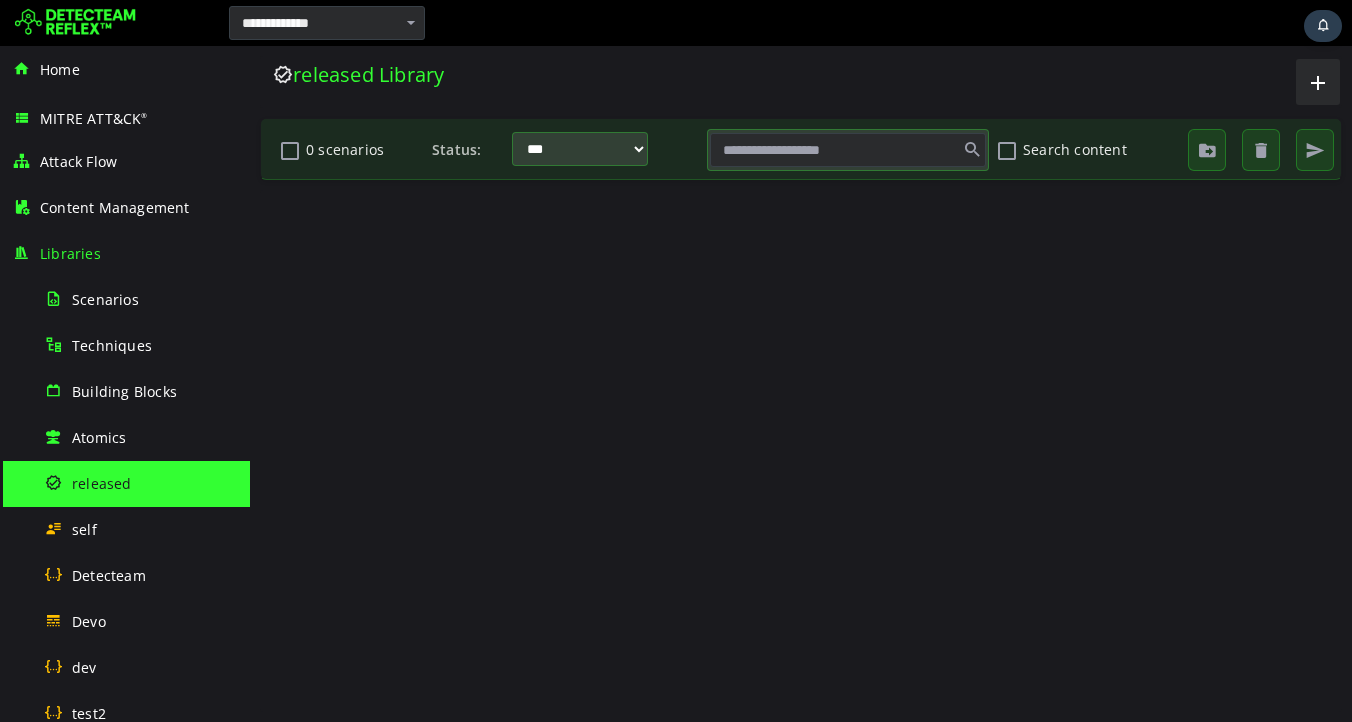 scroll, scrollTop: 0, scrollLeft: 0, axis: both 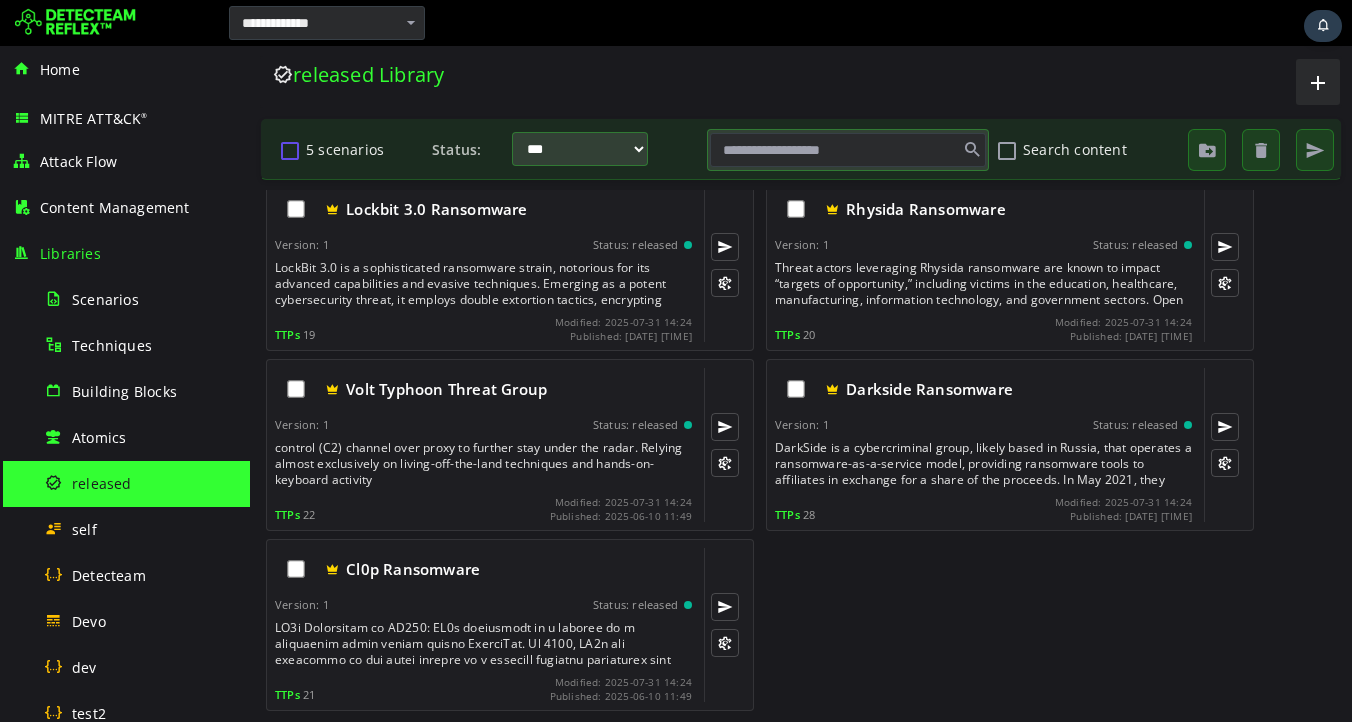click at bounding box center [290, 150] 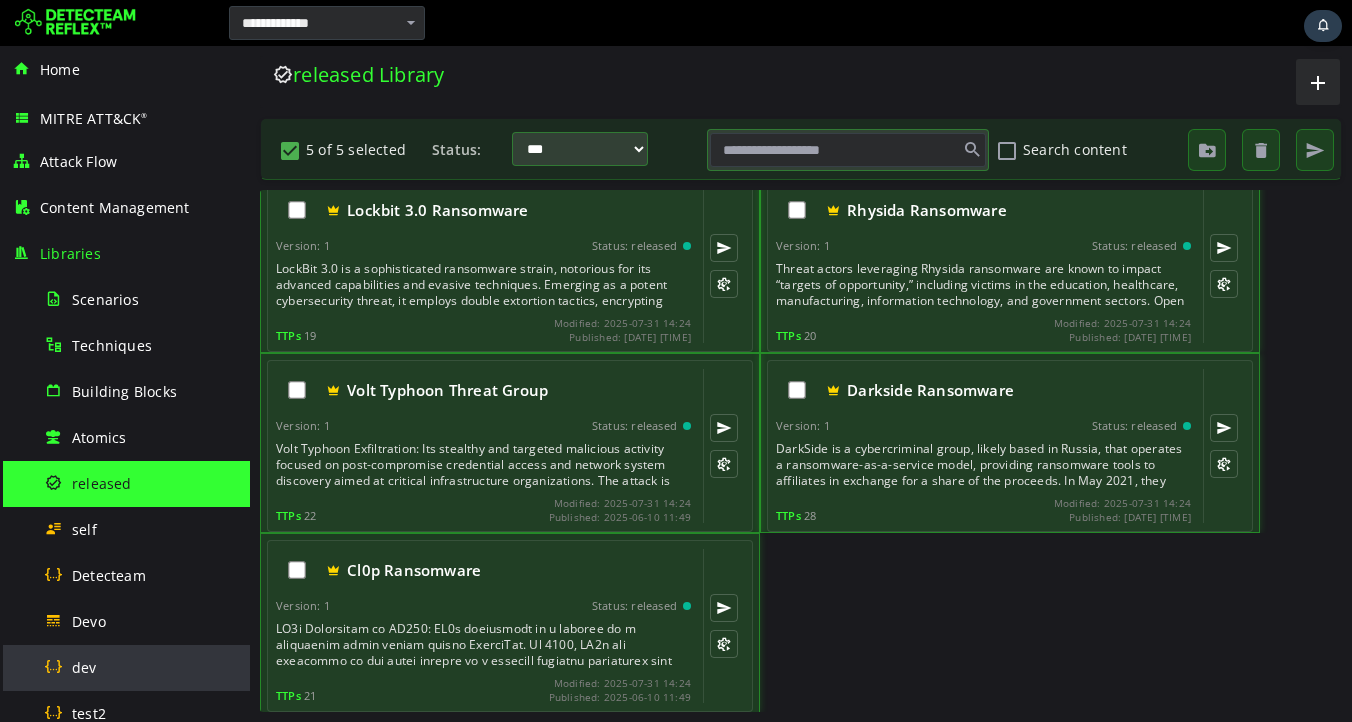 scroll, scrollTop: 521, scrollLeft: 0, axis: vertical 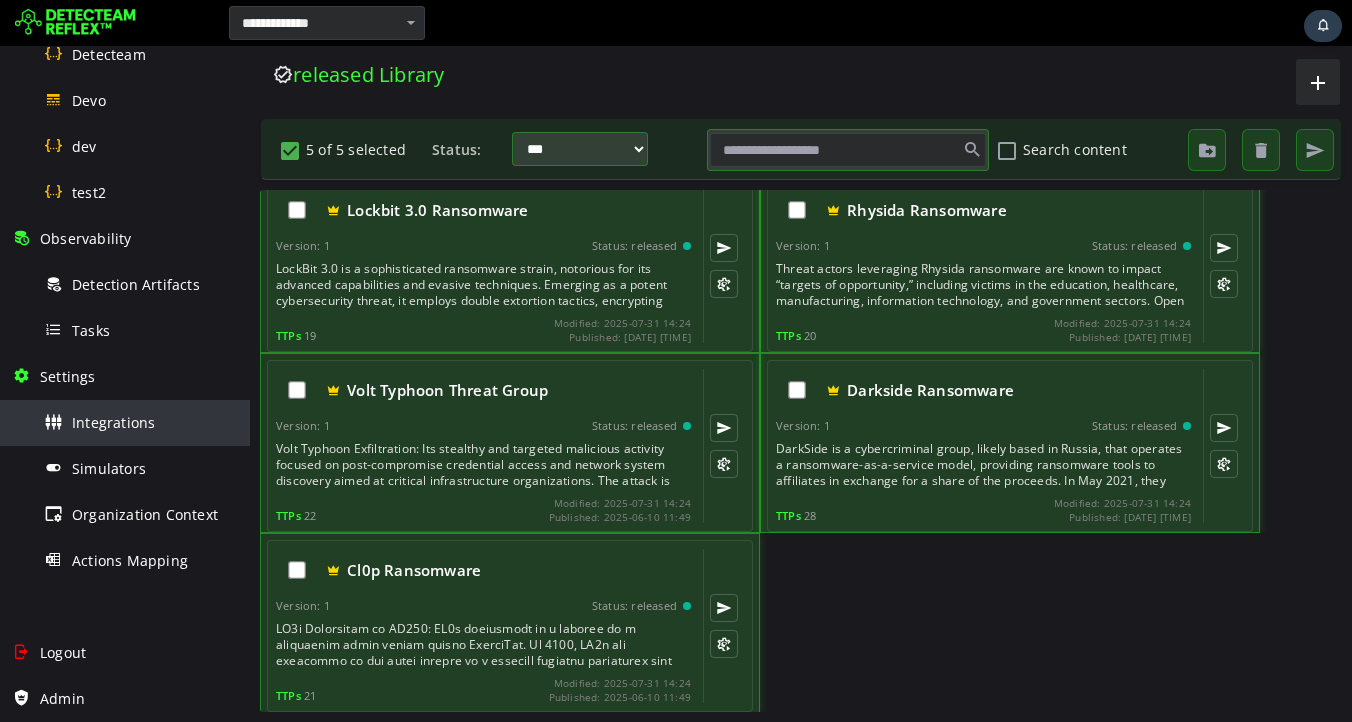 click on "Integrations" at bounding box center [113, 422] 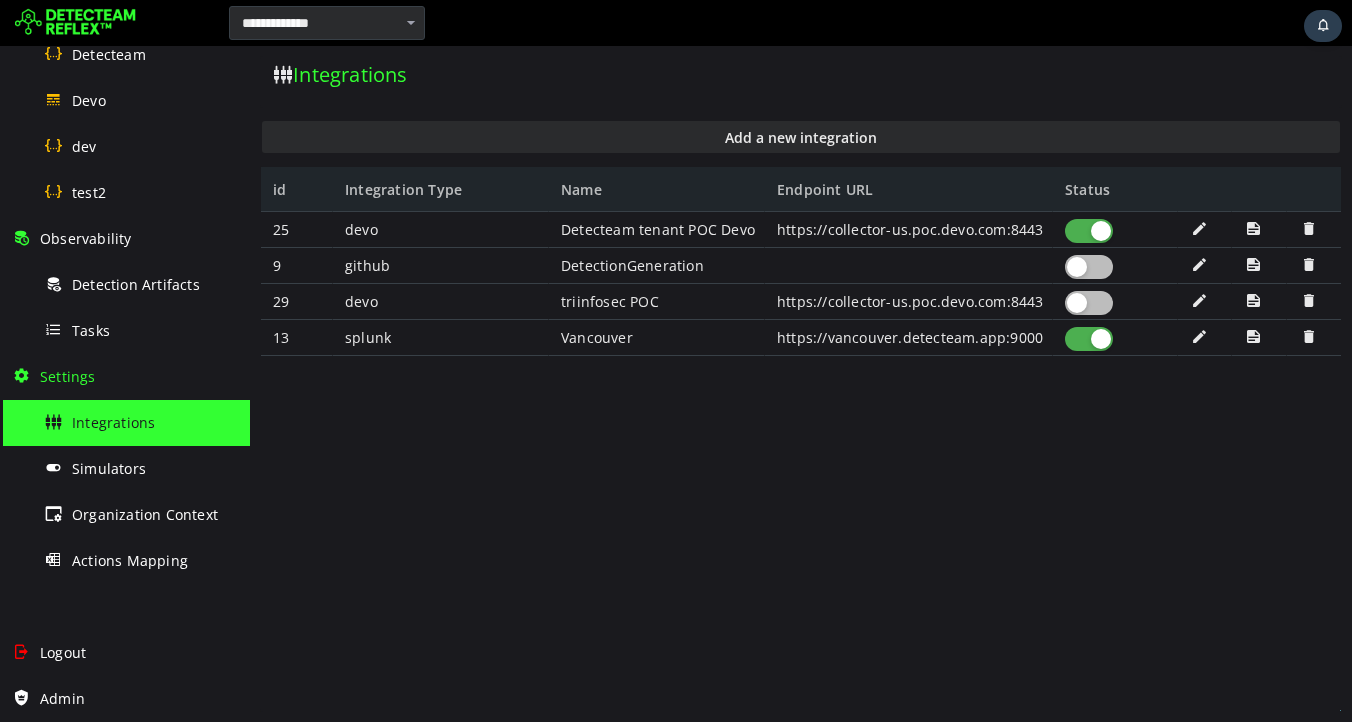 scroll, scrollTop: 0, scrollLeft: 0, axis: both 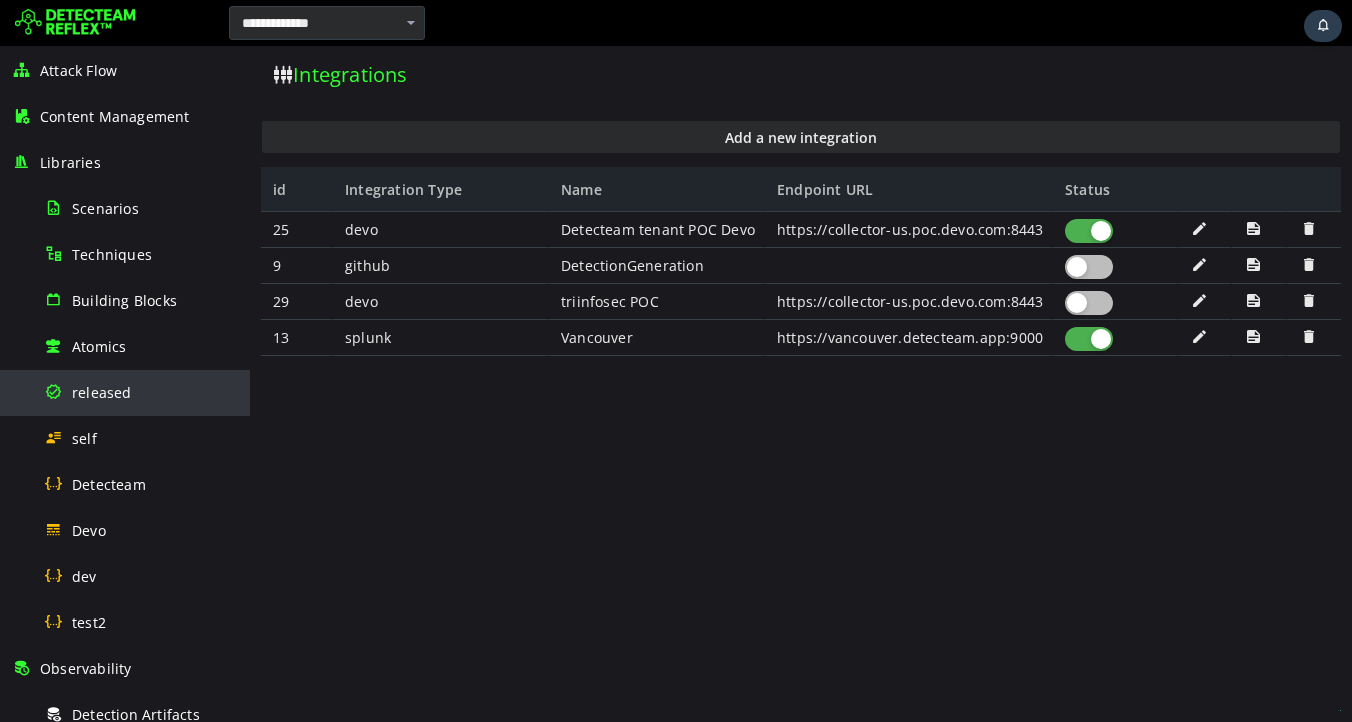 click on "released" at bounding box center (102, 392) 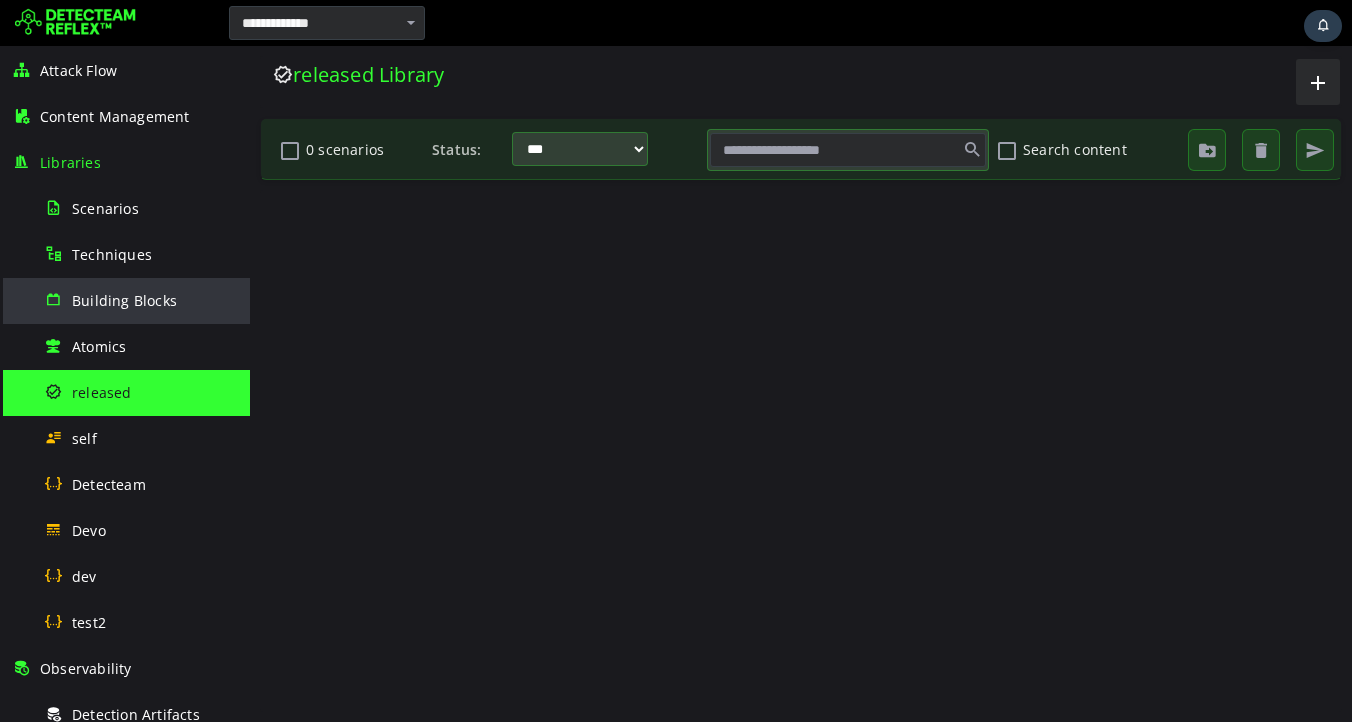 scroll, scrollTop: 0, scrollLeft: 0, axis: both 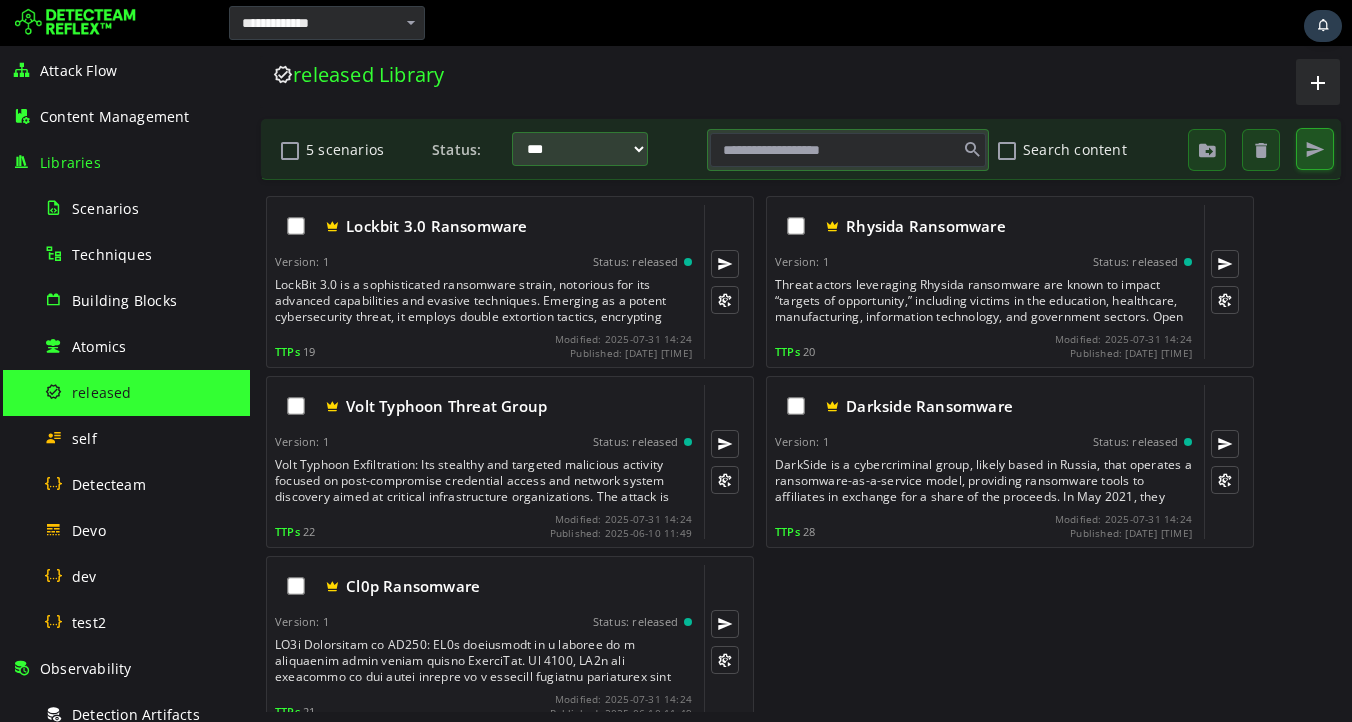click at bounding box center (1315, 149) 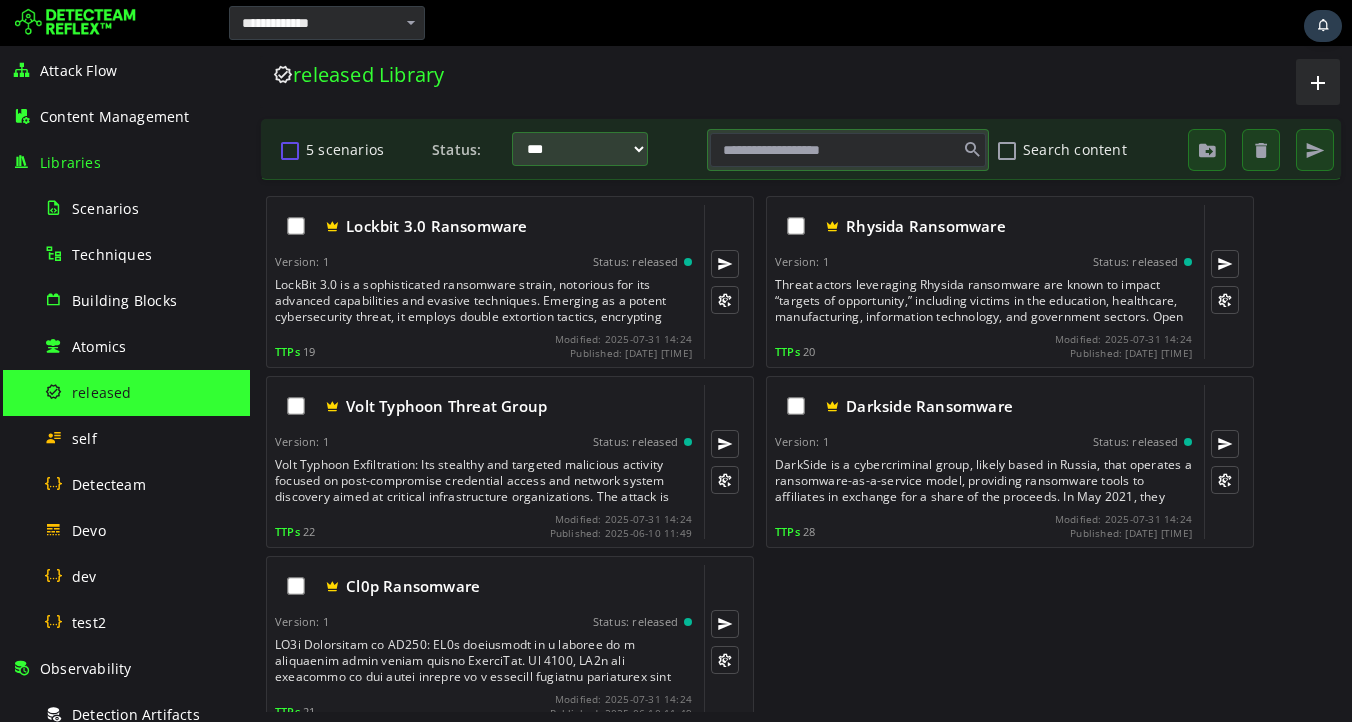 click at bounding box center (290, 150) 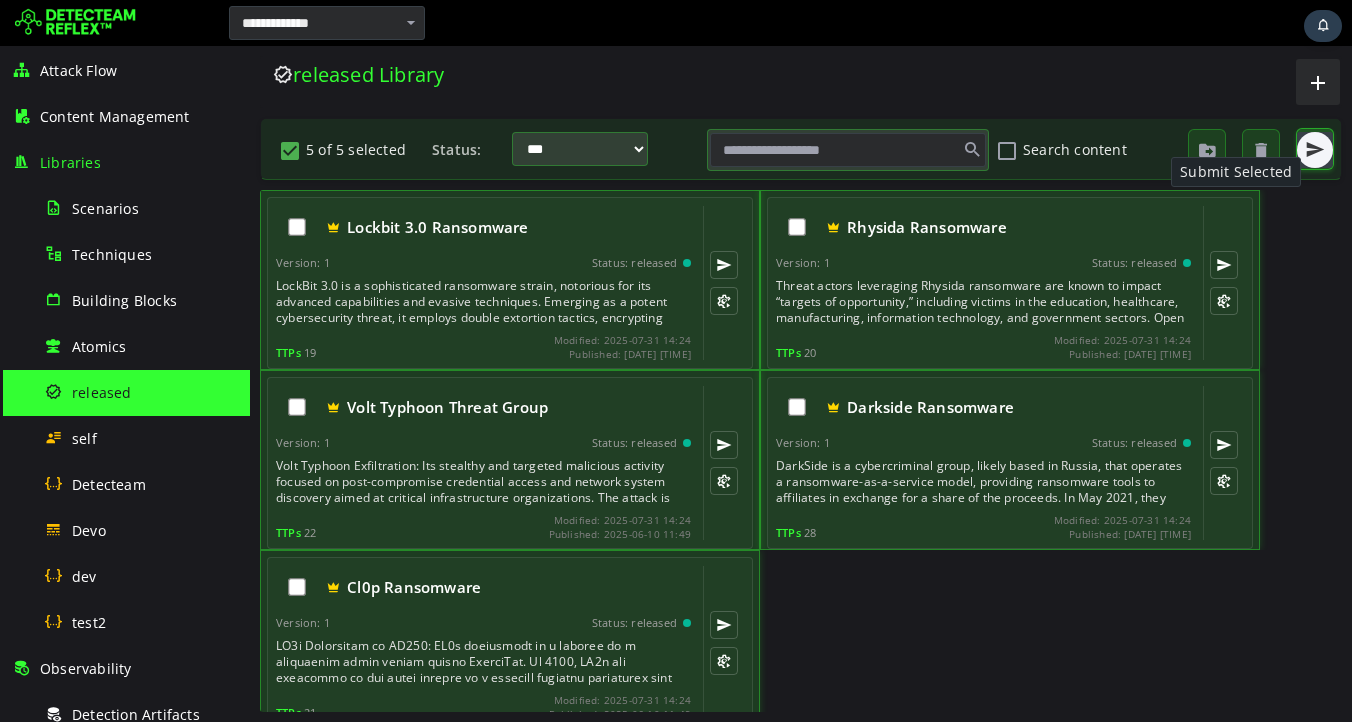 click at bounding box center (1315, 150) 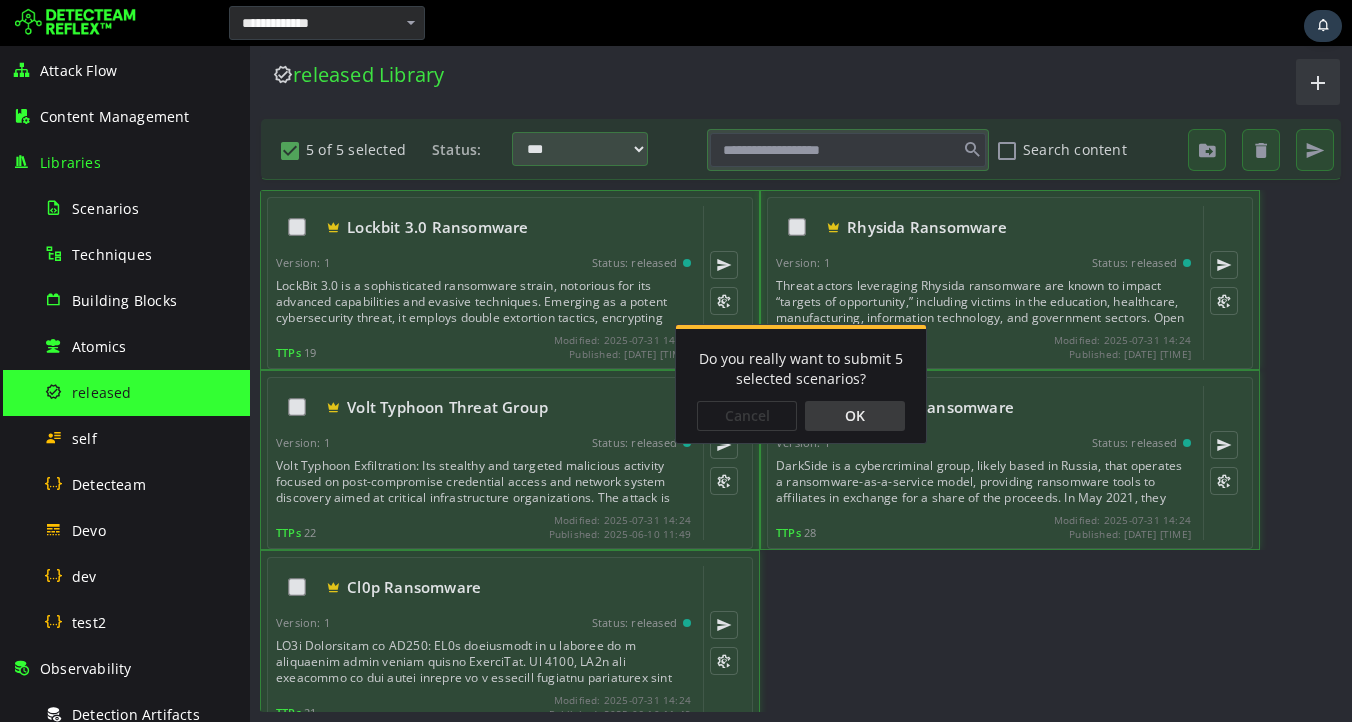 click on "OK" at bounding box center [855, 416] 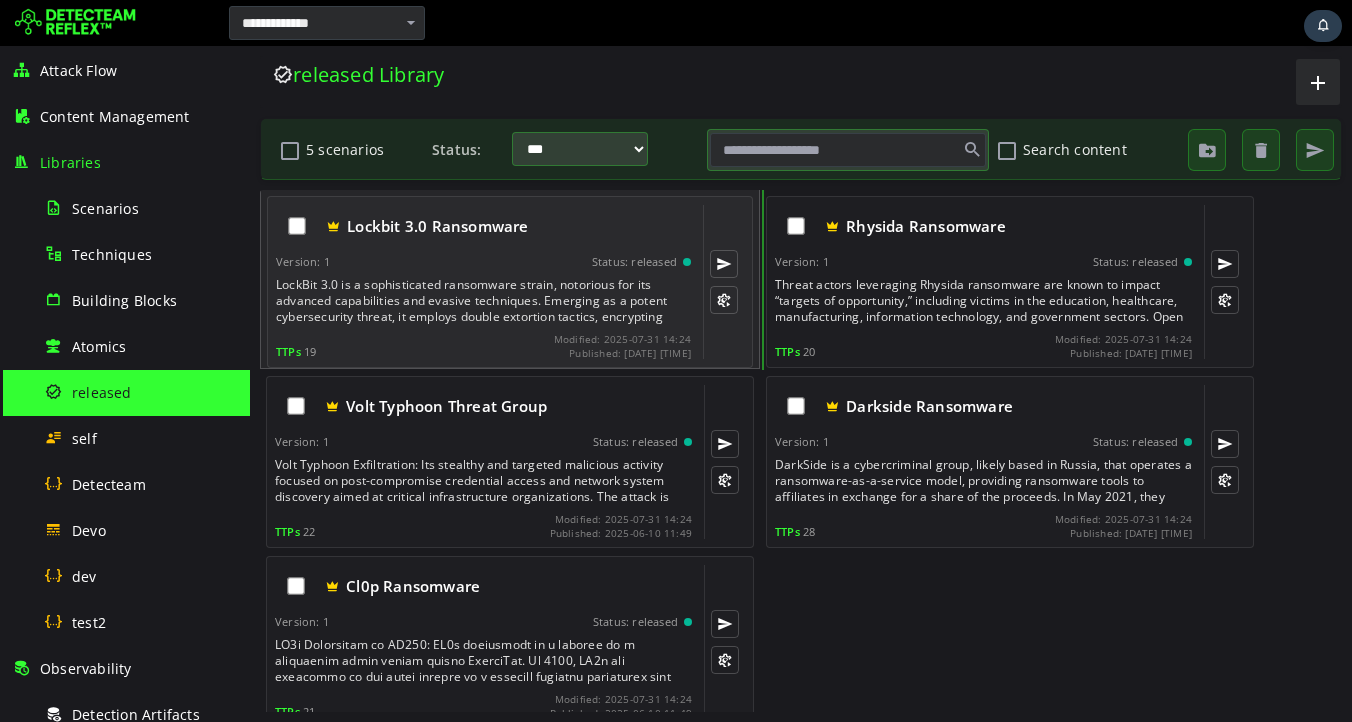 click on "LockBit 3.0 is a sophisticated ransomware strain, notorious for its advanced capabilities and evasive techniques. Emerging as a potent cybersecurity threat, it employs double extortion tactics, encrypting victim files and demanding ransom payments in cryptocurrency. This variant distinguishes itself with rapid encryption speeds, making it highly effective in compromising large networks. Additionally, it employs intricate anti-analysis measures to thwart detection by security systems. With a focus on targeting enterprises, LockBit 3.0 poses a severe risk to organizational data integrity, emphasizing the importance of robust cybersecurity measures and proactive defense strategies to mitigate potential damage and financial losses." at bounding box center (485, 301) 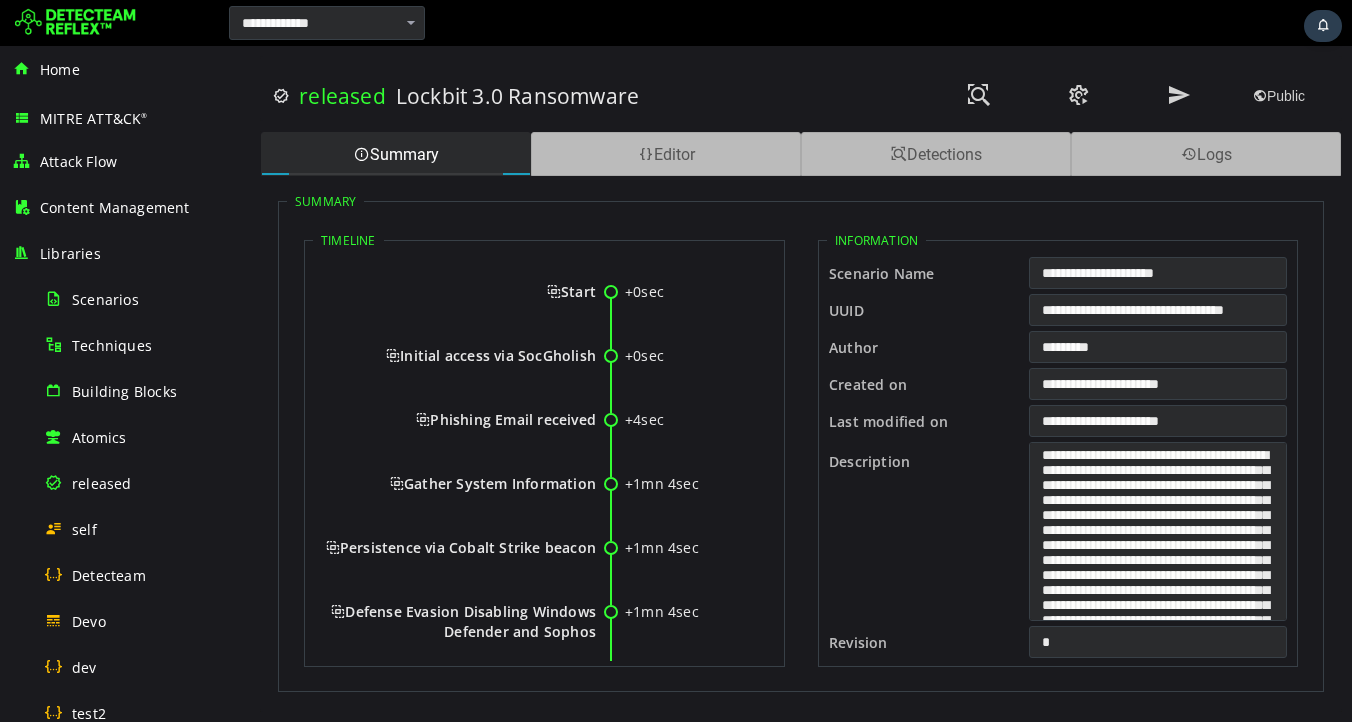 scroll, scrollTop: 0, scrollLeft: 0, axis: both 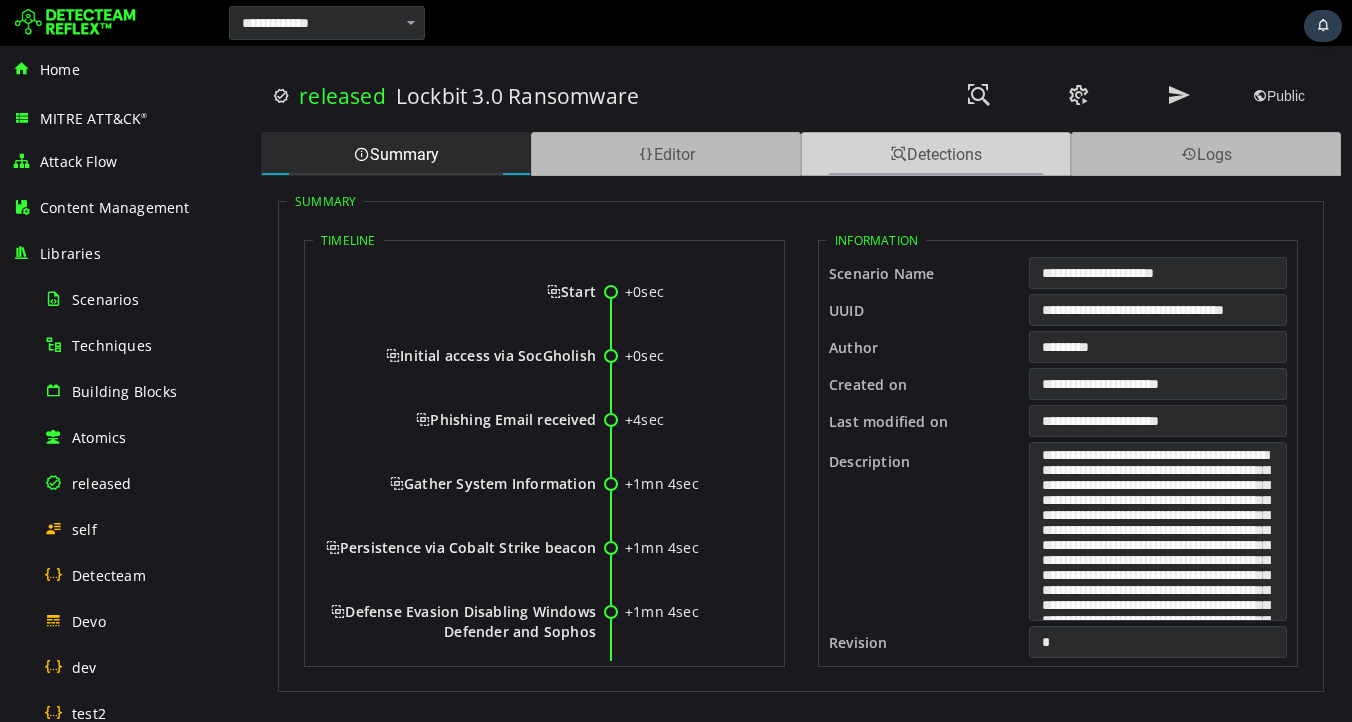 click on "Detections" at bounding box center [936, 154] 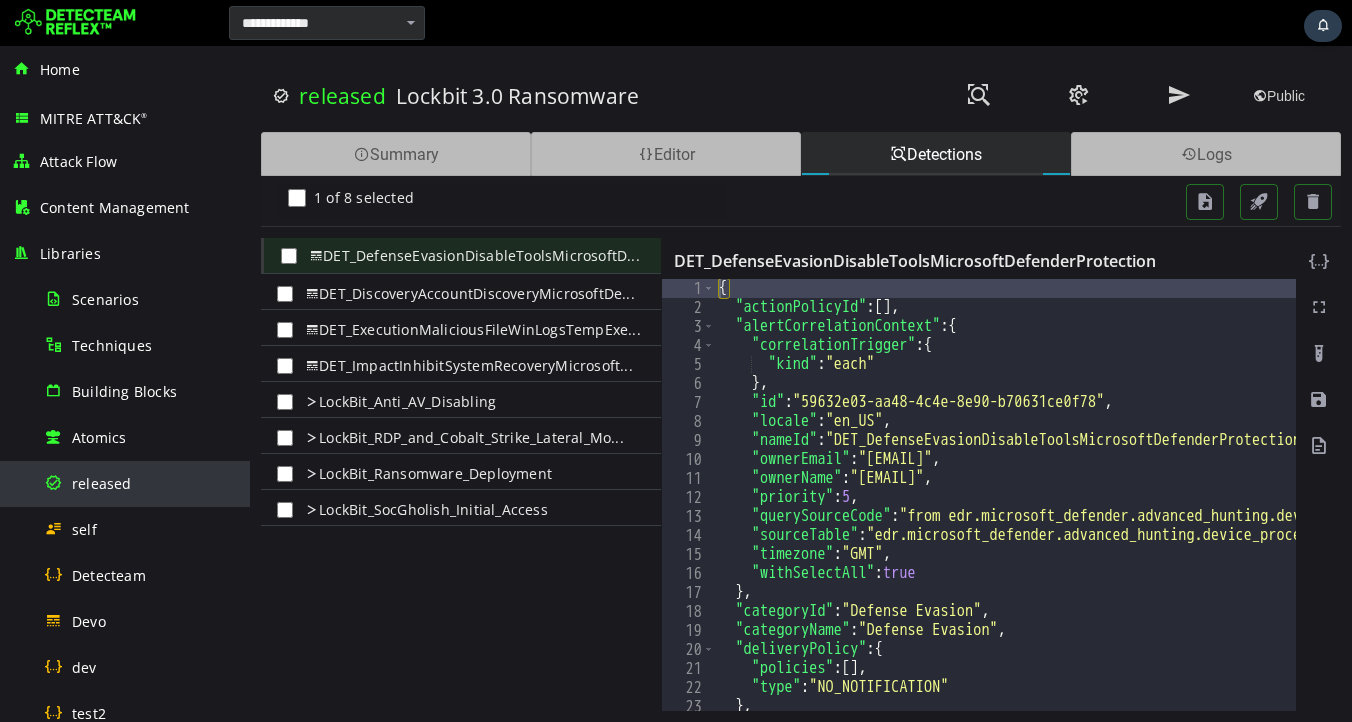 click on "released" at bounding box center (102, 483) 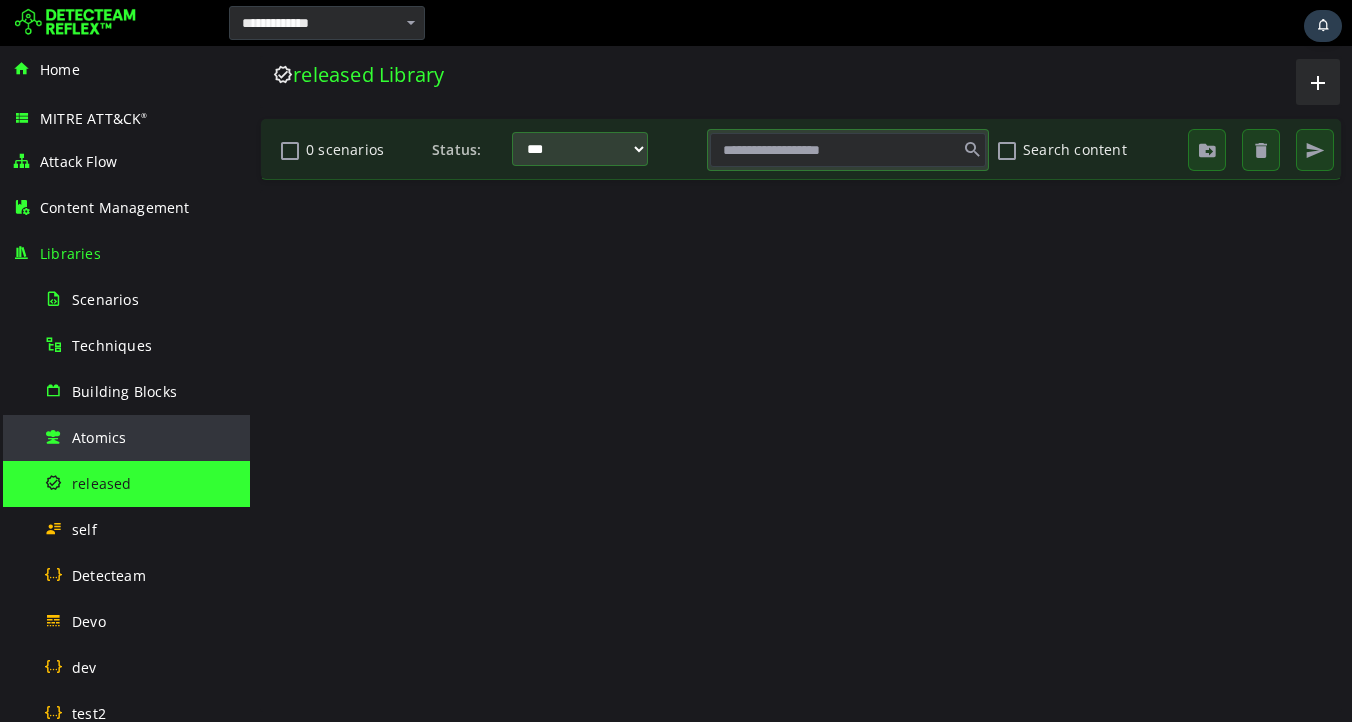 scroll, scrollTop: 0, scrollLeft: 0, axis: both 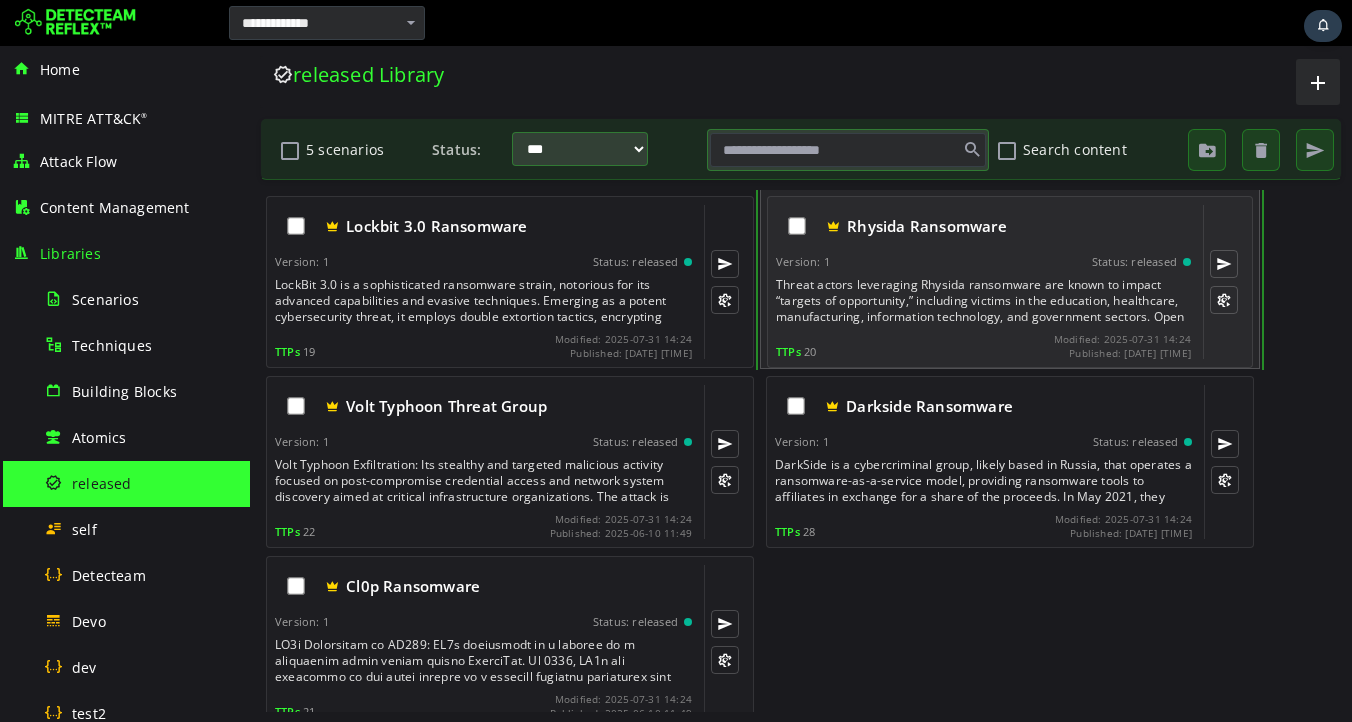 click on "Rhysida Ransomware
Version: 1
Status: released
TTPs
20
Modified: 2025-07-31 14:24
Published: 2025-03-17 18:14" at bounding box center [983, 282] 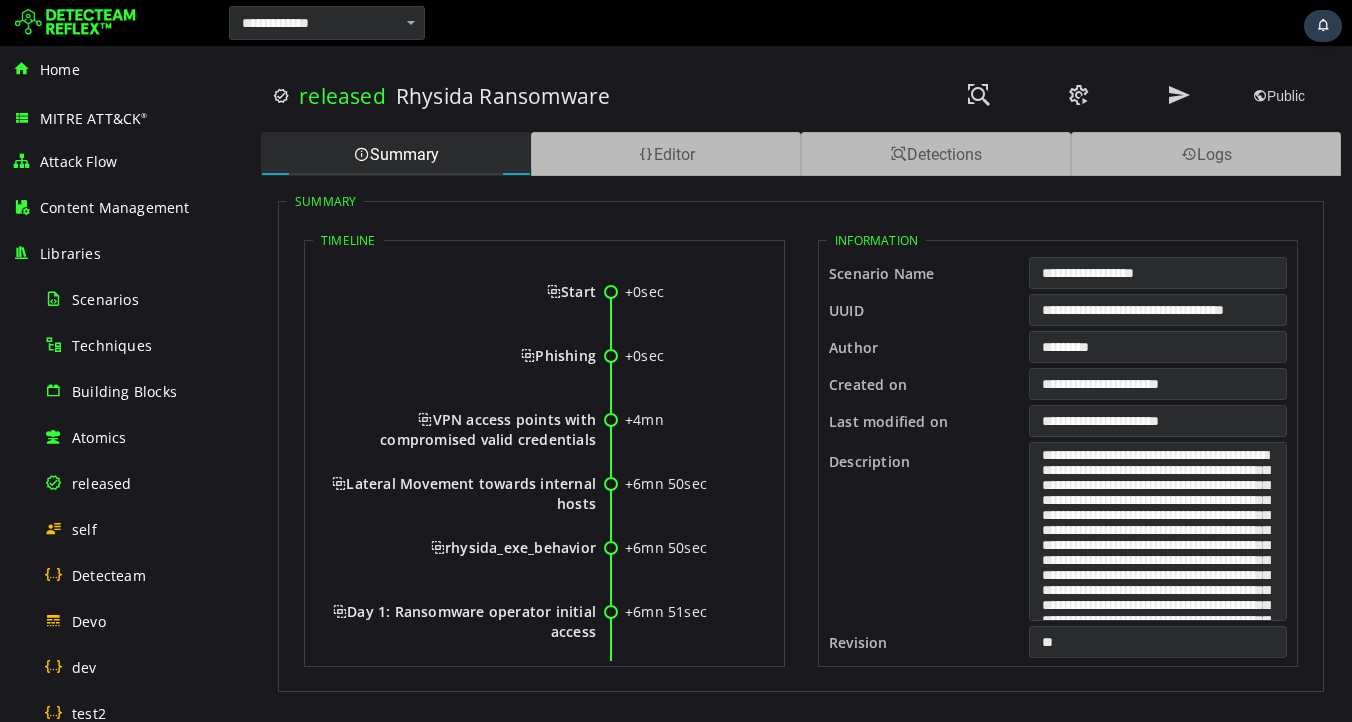 scroll, scrollTop: 0, scrollLeft: 0, axis: both 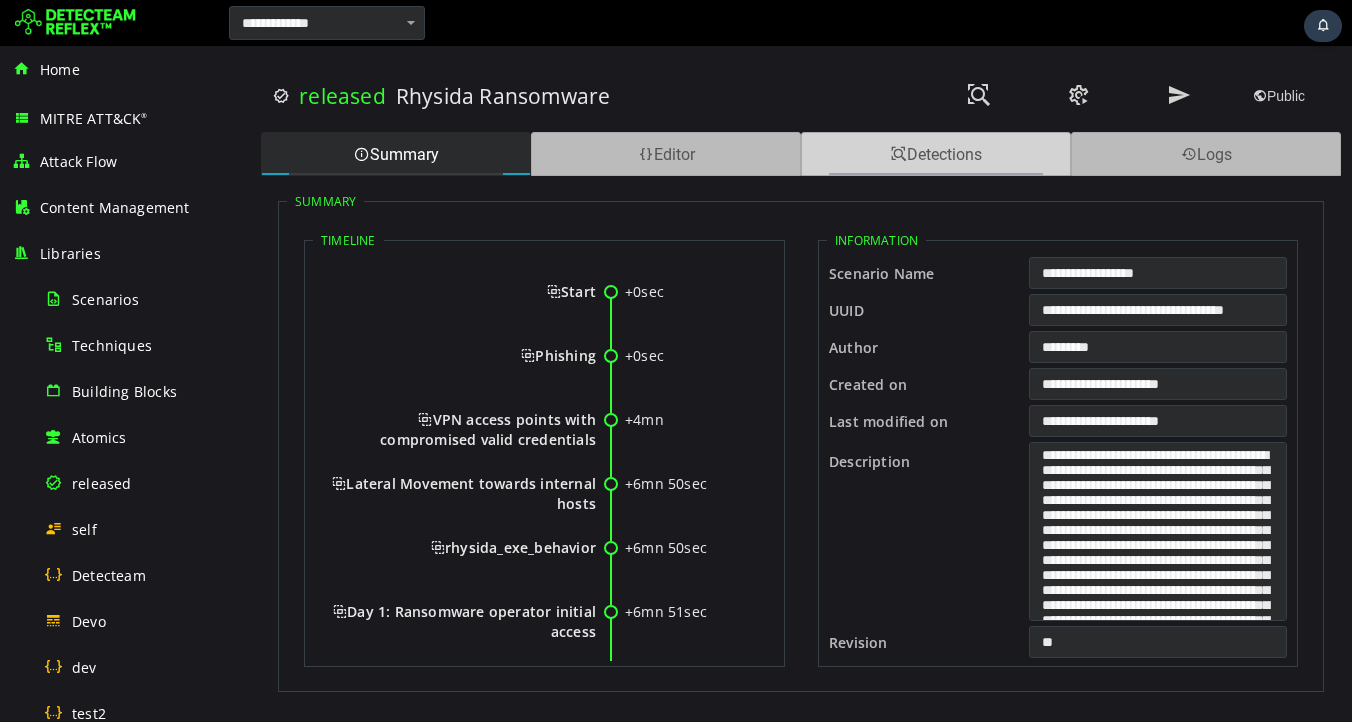 click on "Detections" at bounding box center [936, 154] 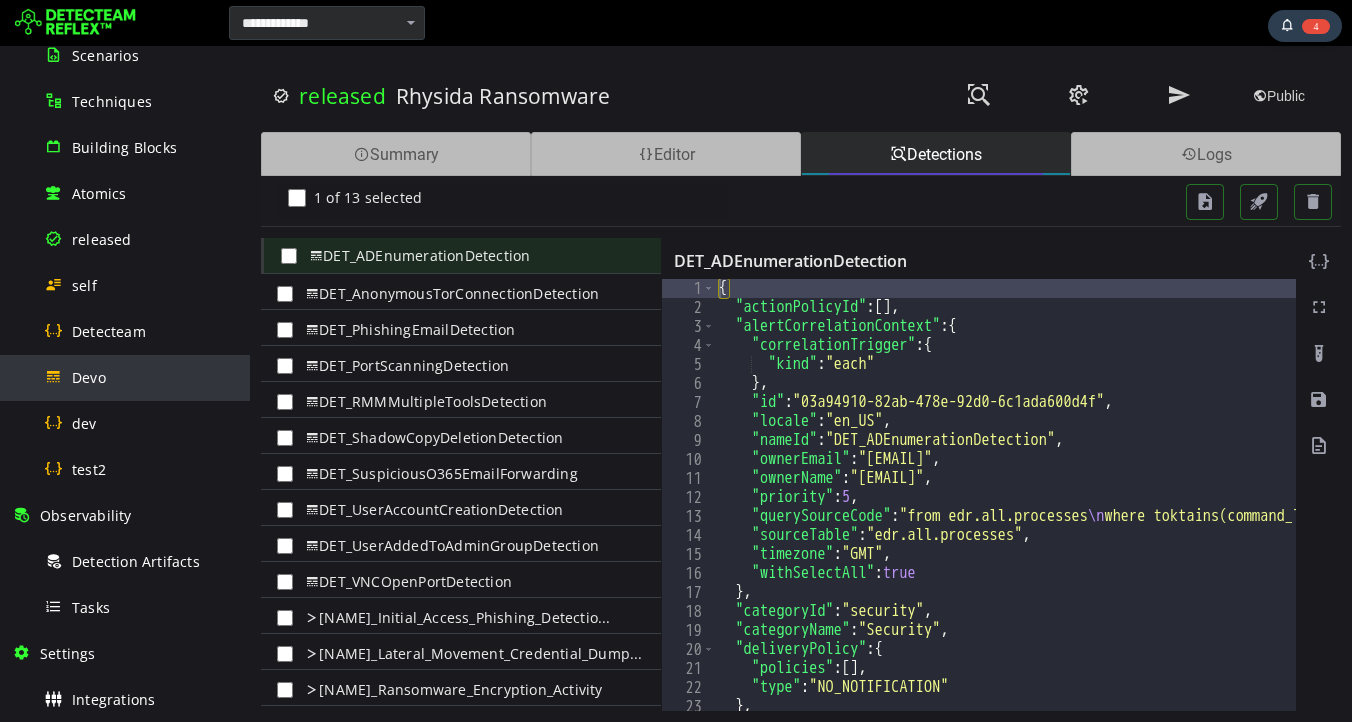 scroll, scrollTop: 476, scrollLeft: 0, axis: vertical 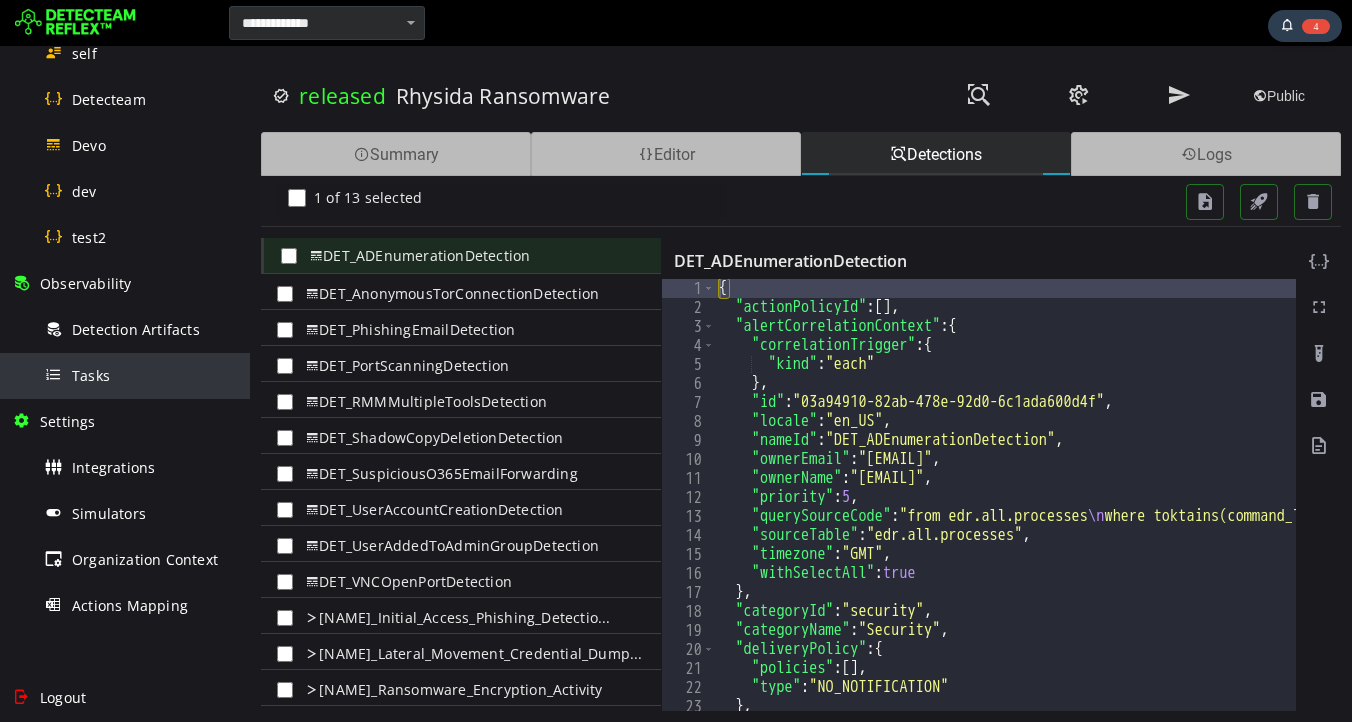 click on "Tasks" at bounding box center (91, 375) 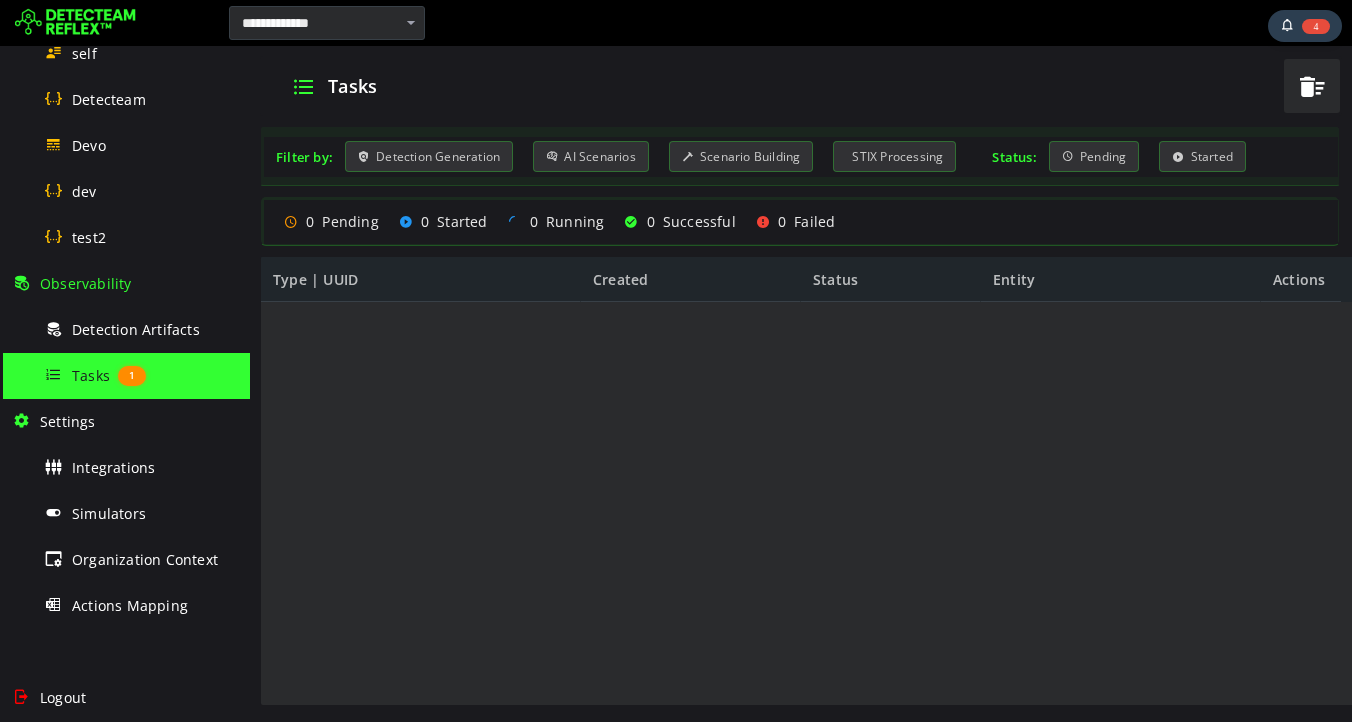 scroll, scrollTop: 0, scrollLeft: 0, axis: both 